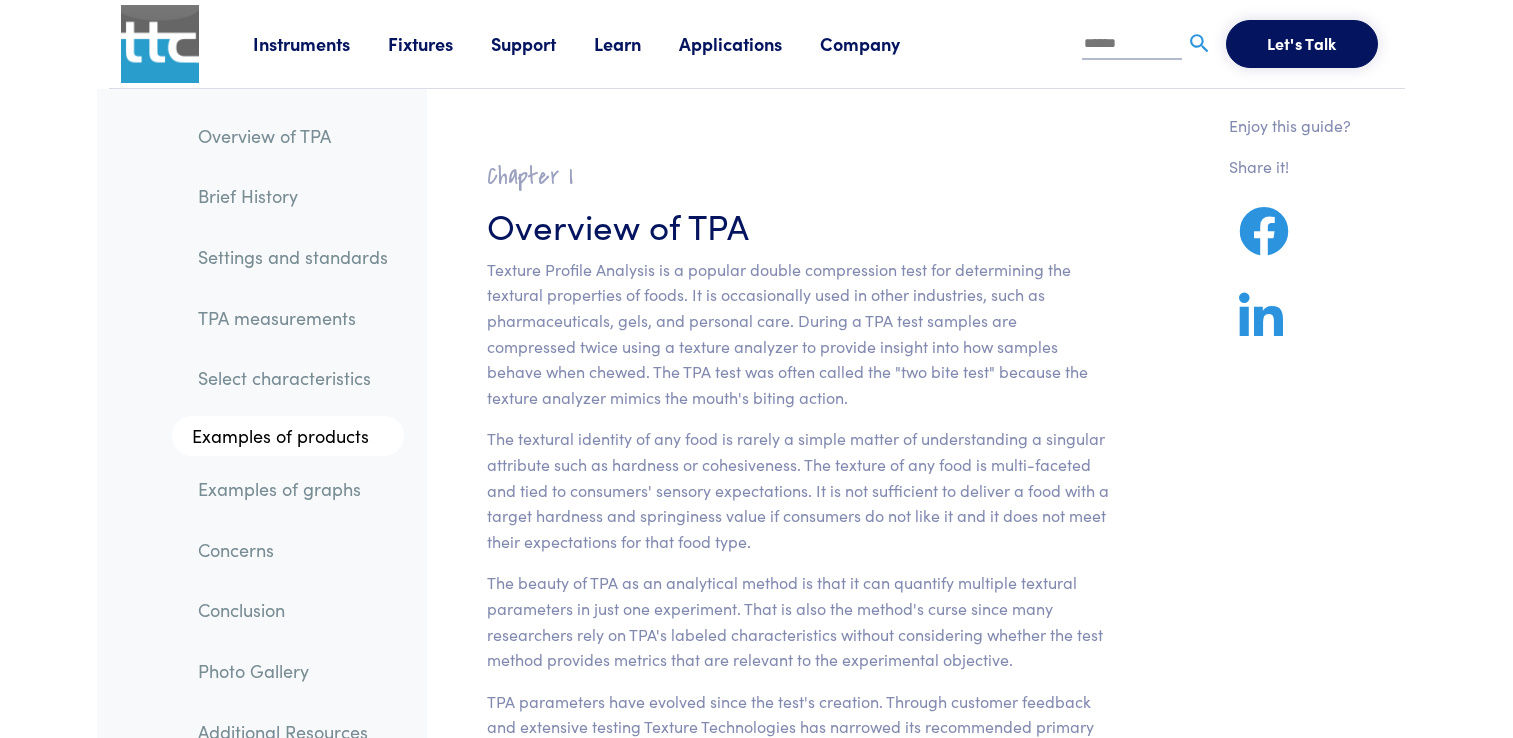 scroll, scrollTop: 12534, scrollLeft: 0, axis: vertical 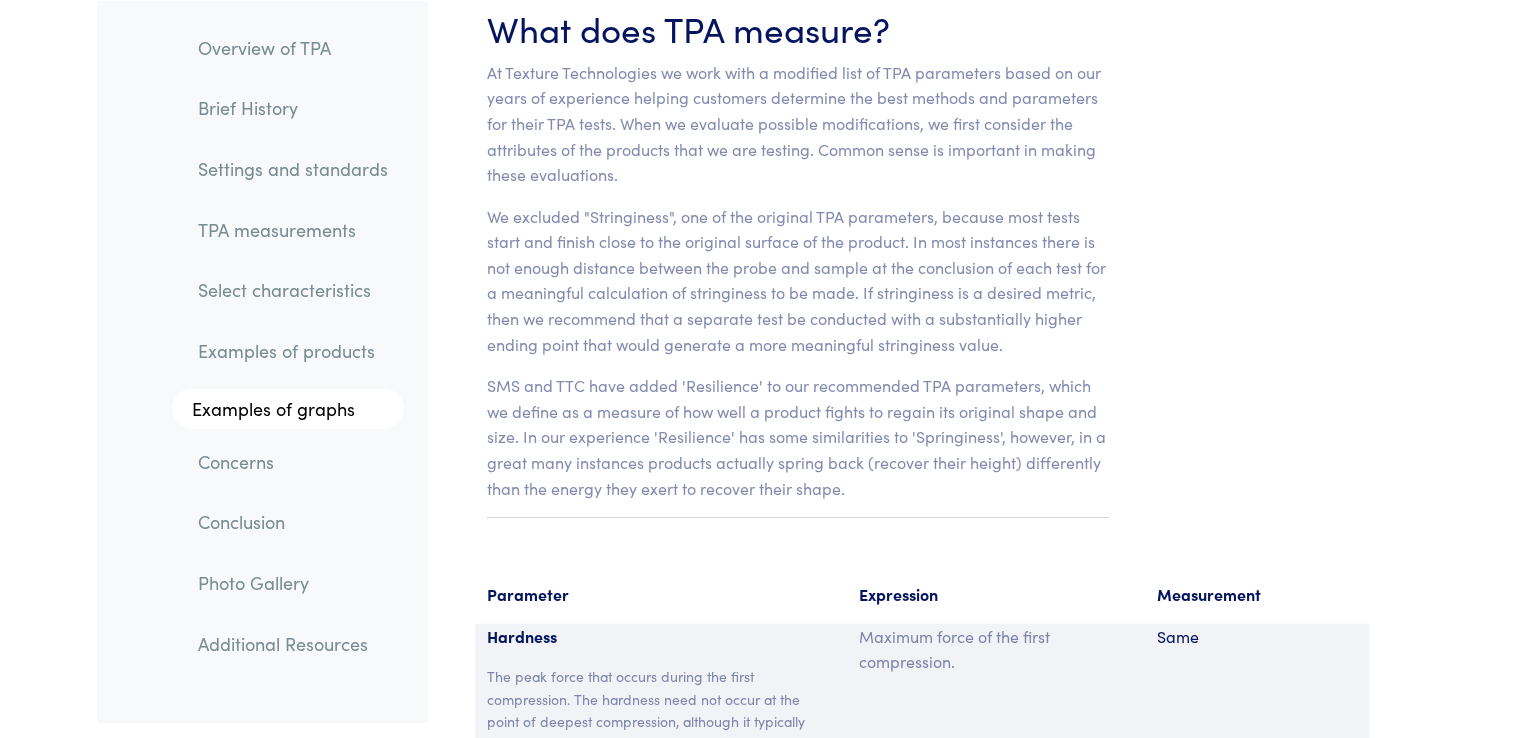 click on "Overview of TPA" at bounding box center [293, 47] 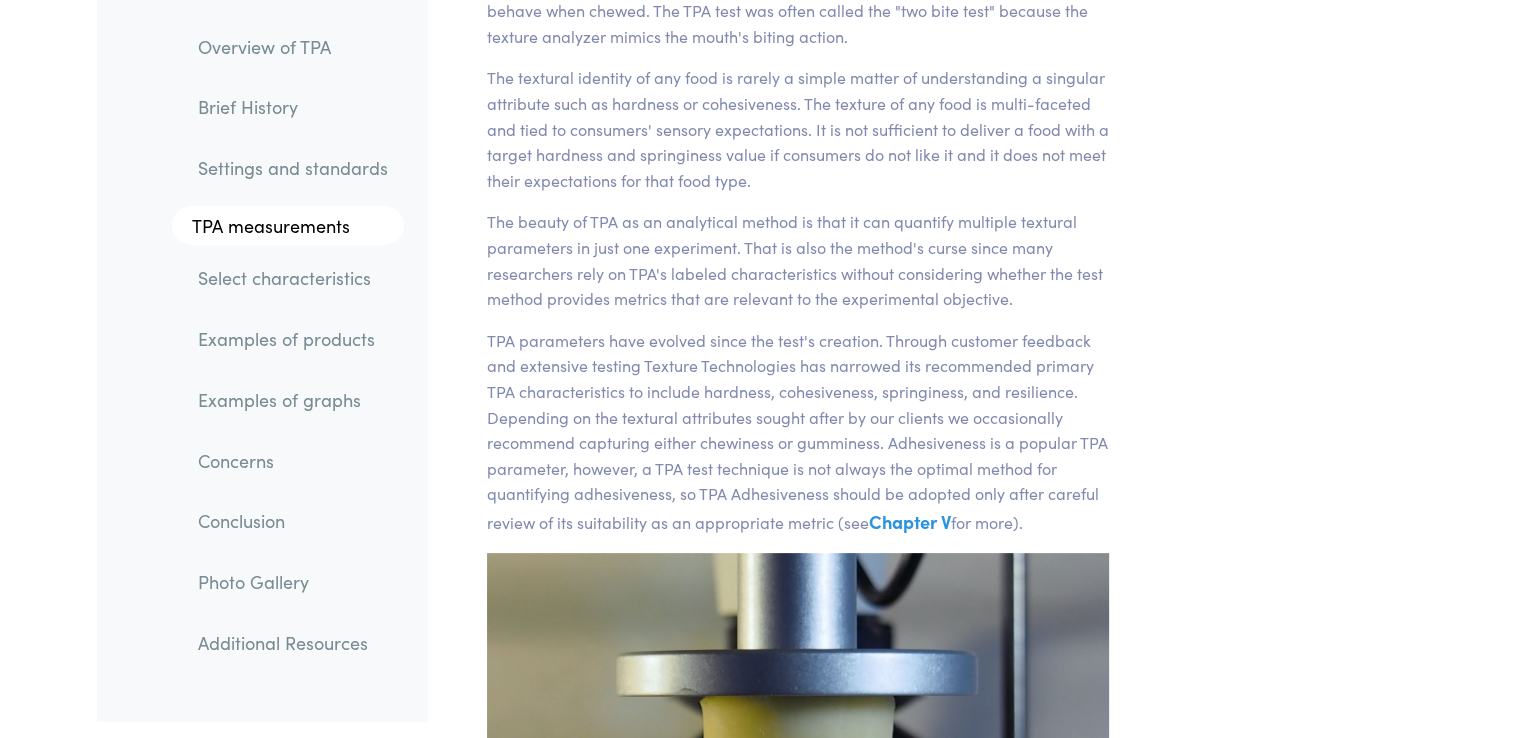 scroll, scrollTop: 136, scrollLeft: 0, axis: vertical 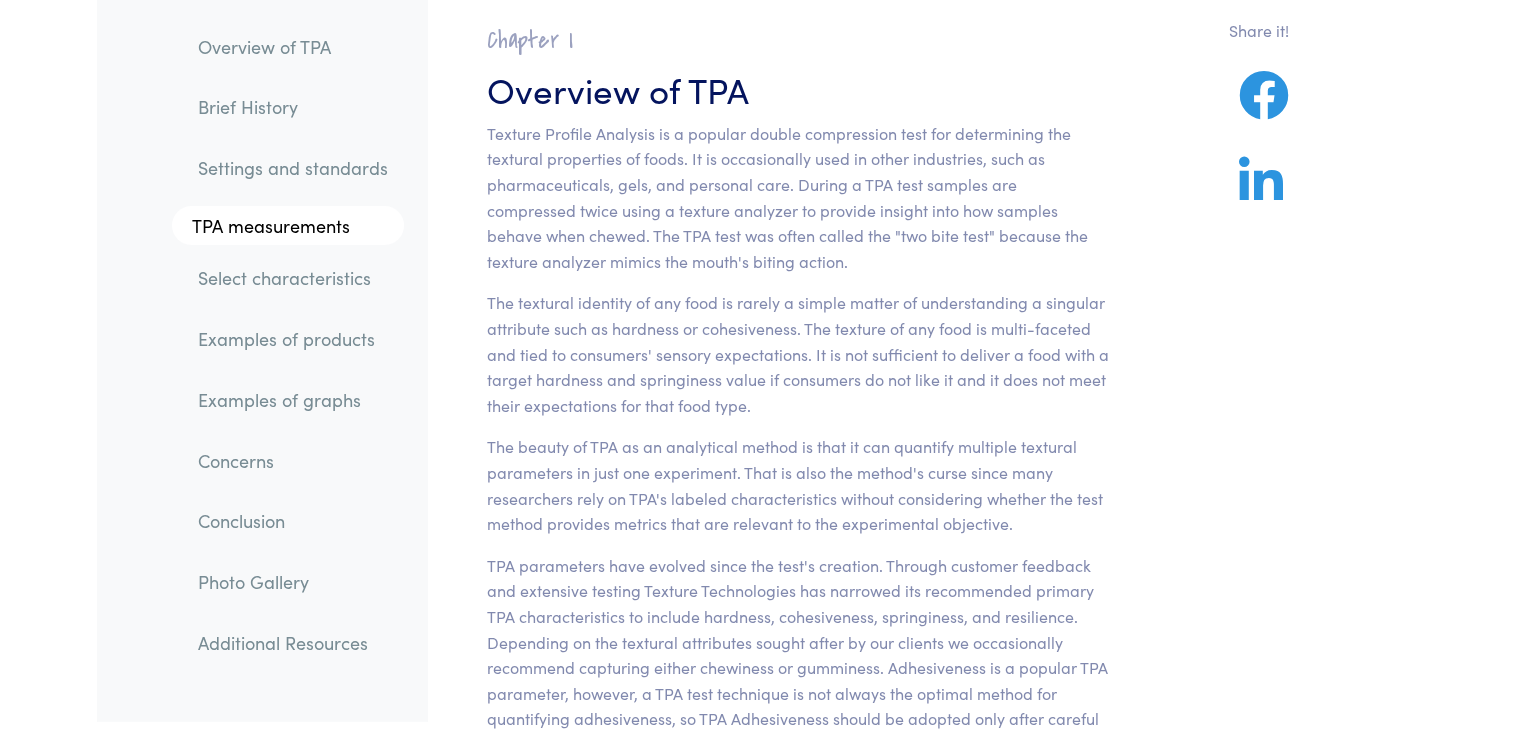 click on "TPA measurements" at bounding box center [288, 226] 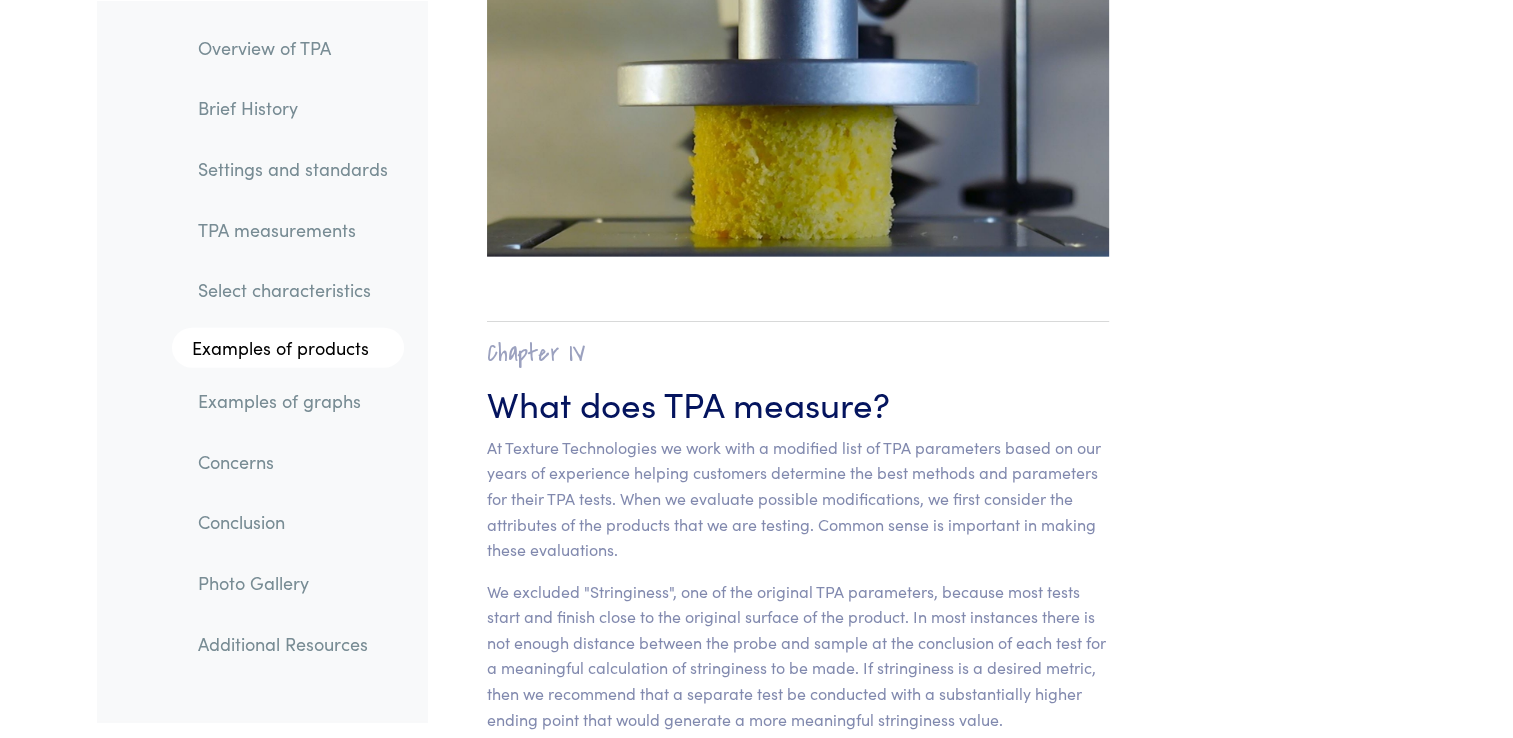 scroll, scrollTop: 12534, scrollLeft: 0, axis: vertical 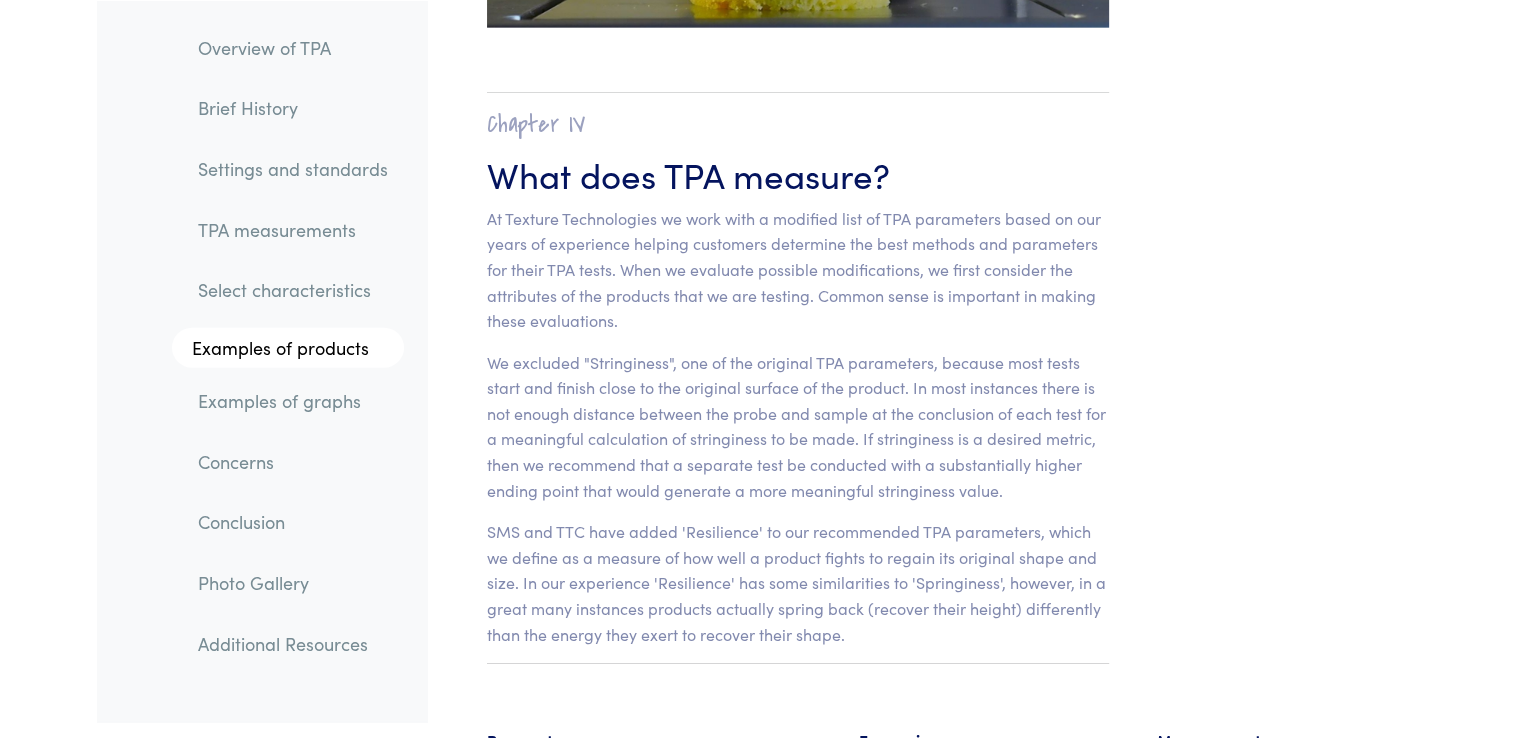 click on "Overview of TPA" at bounding box center (293, 47) 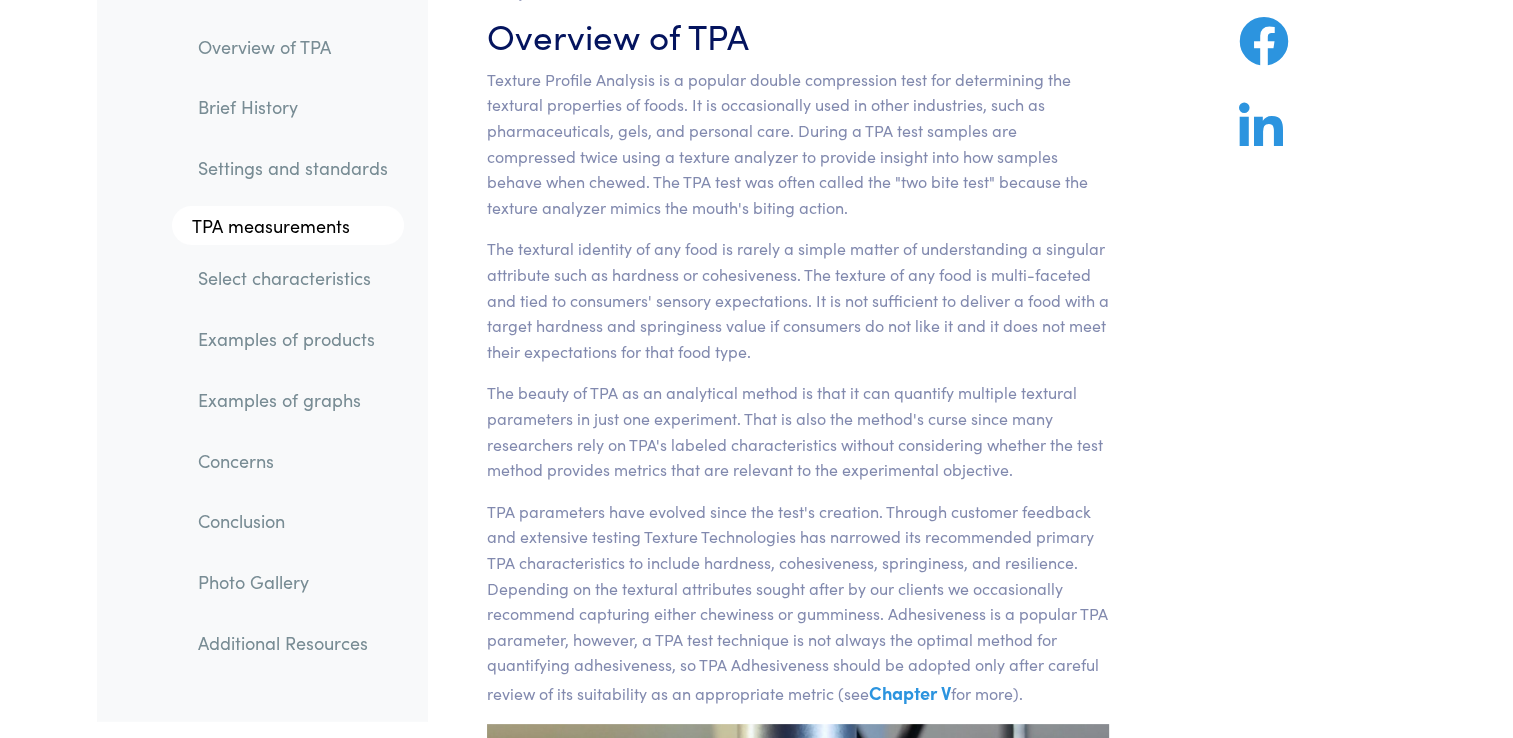 scroll, scrollTop: 136, scrollLeft: 0, axis: vertical 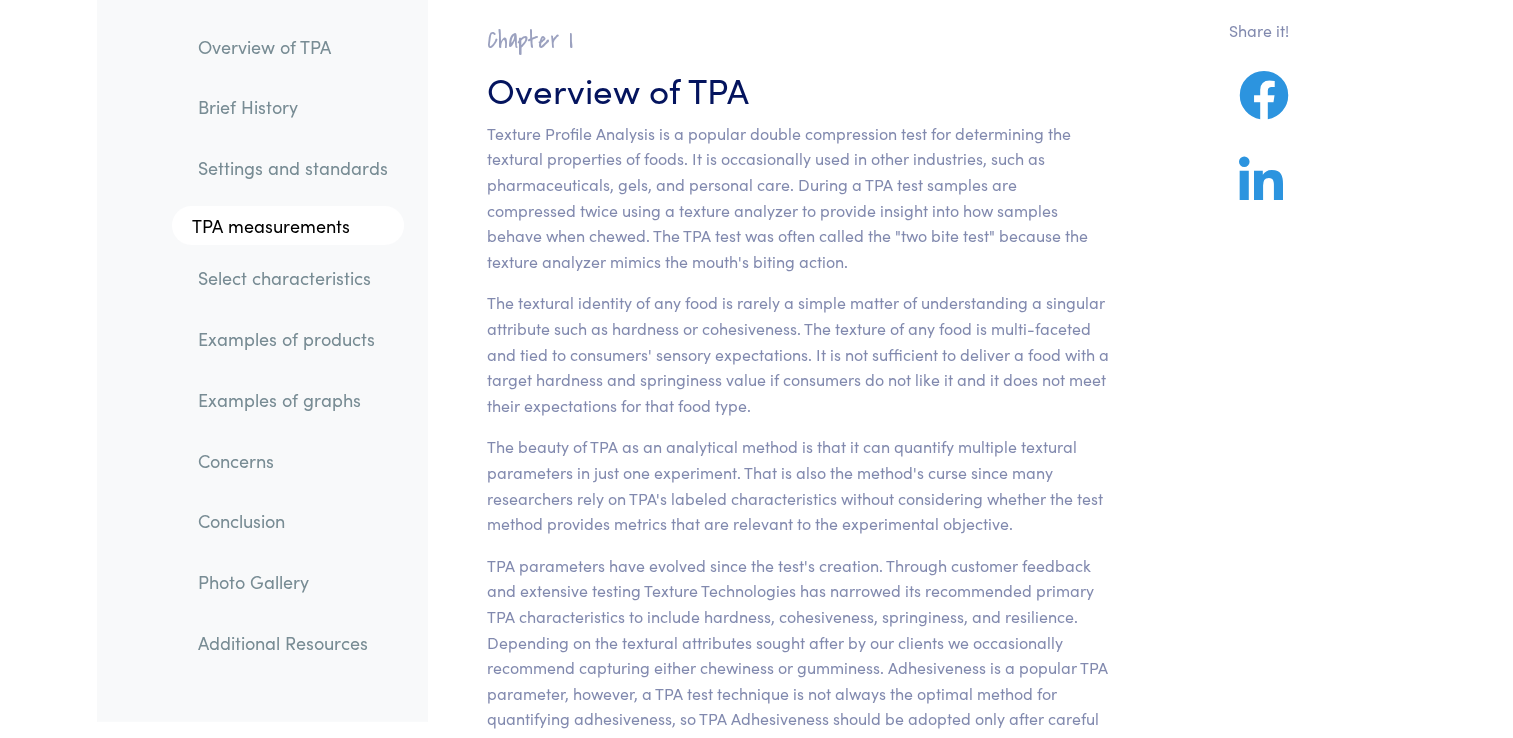 click on "TPA measurements" at bounding box center [288, 226] 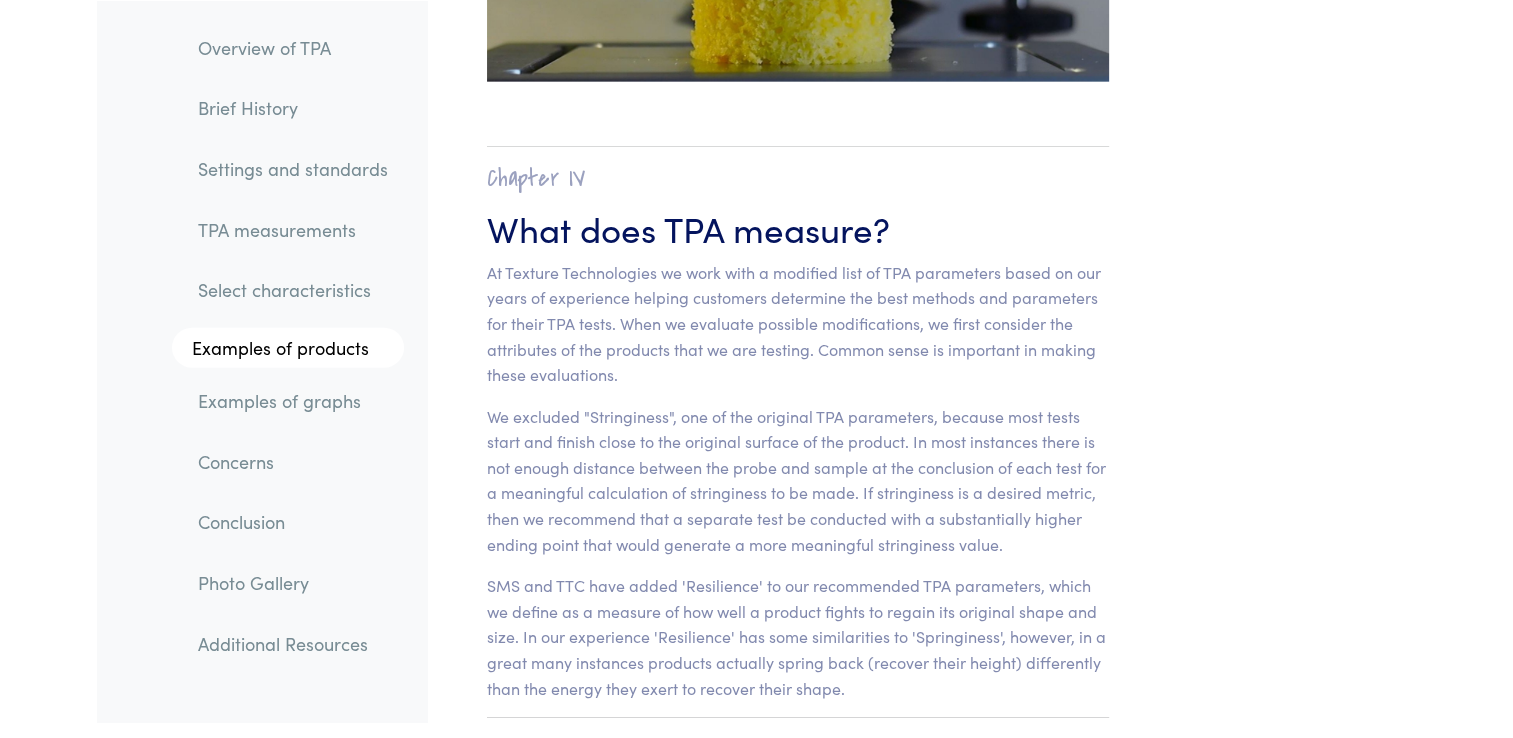 scroll, scrollTop: 12534, scrollLeft: 0, axis: vertical 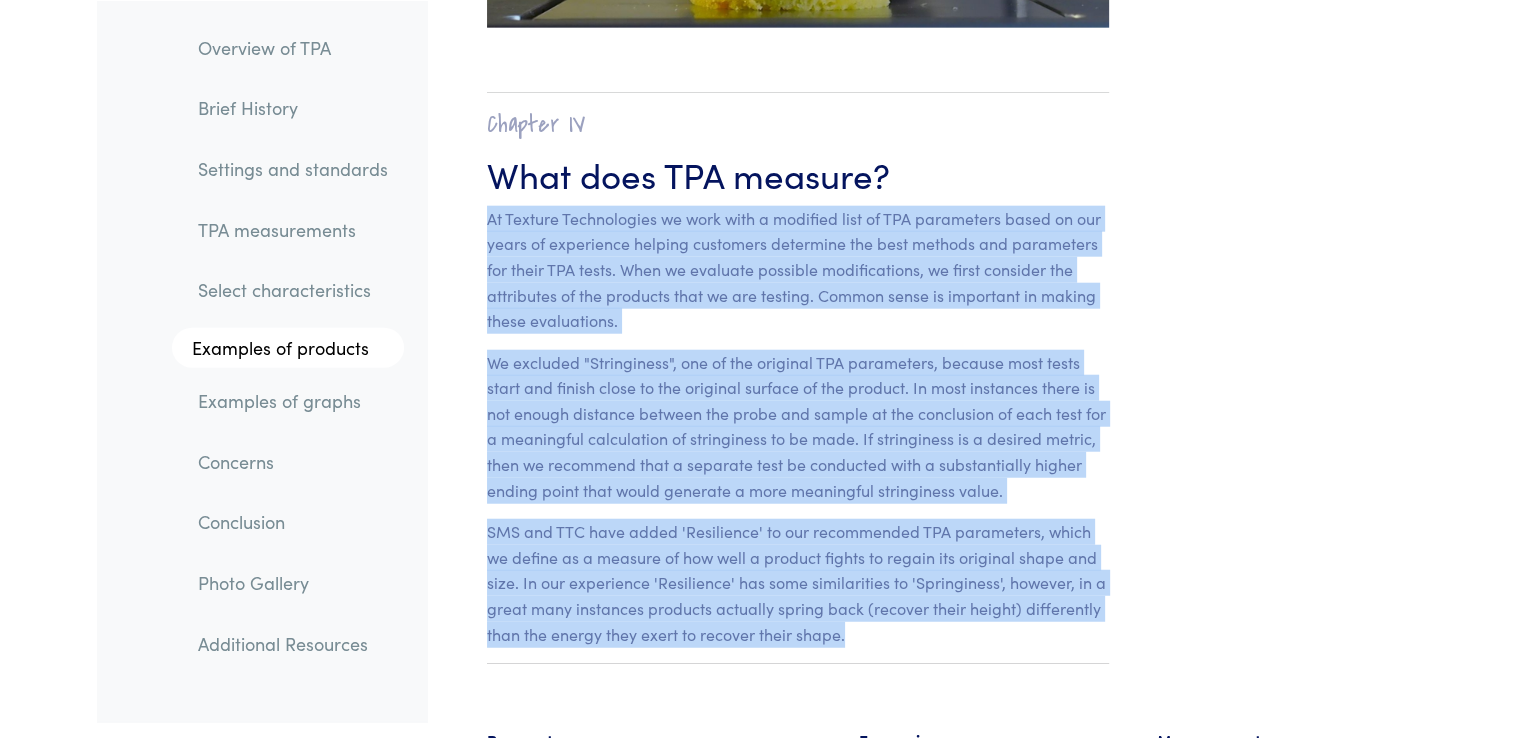 drag, startPoint x: 490, startPoint y: 164, endPoint x: 1122, endPoint y: 613, distance: 775.258 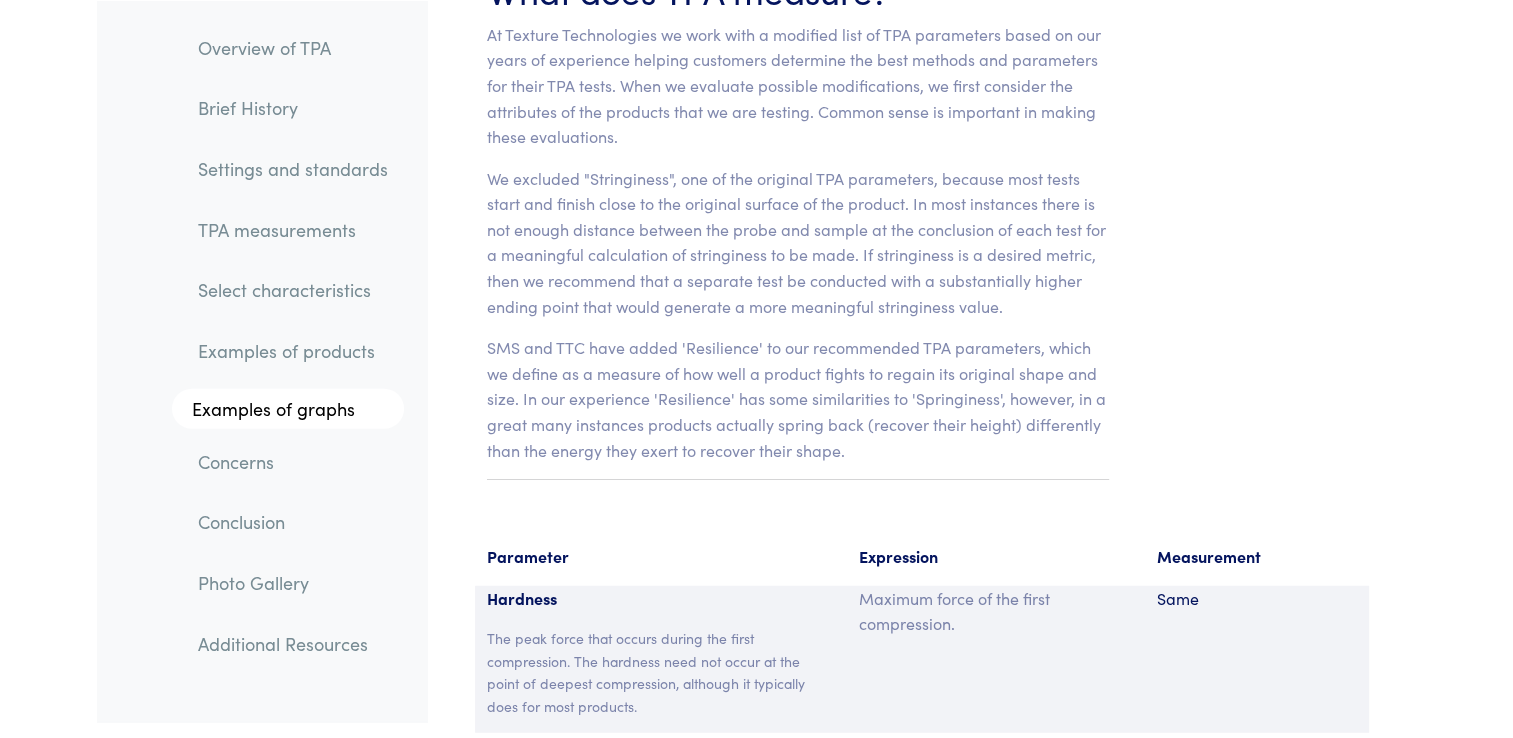 scroll, scrollTop: 12734, scrollLeft: 0, axis: vertical 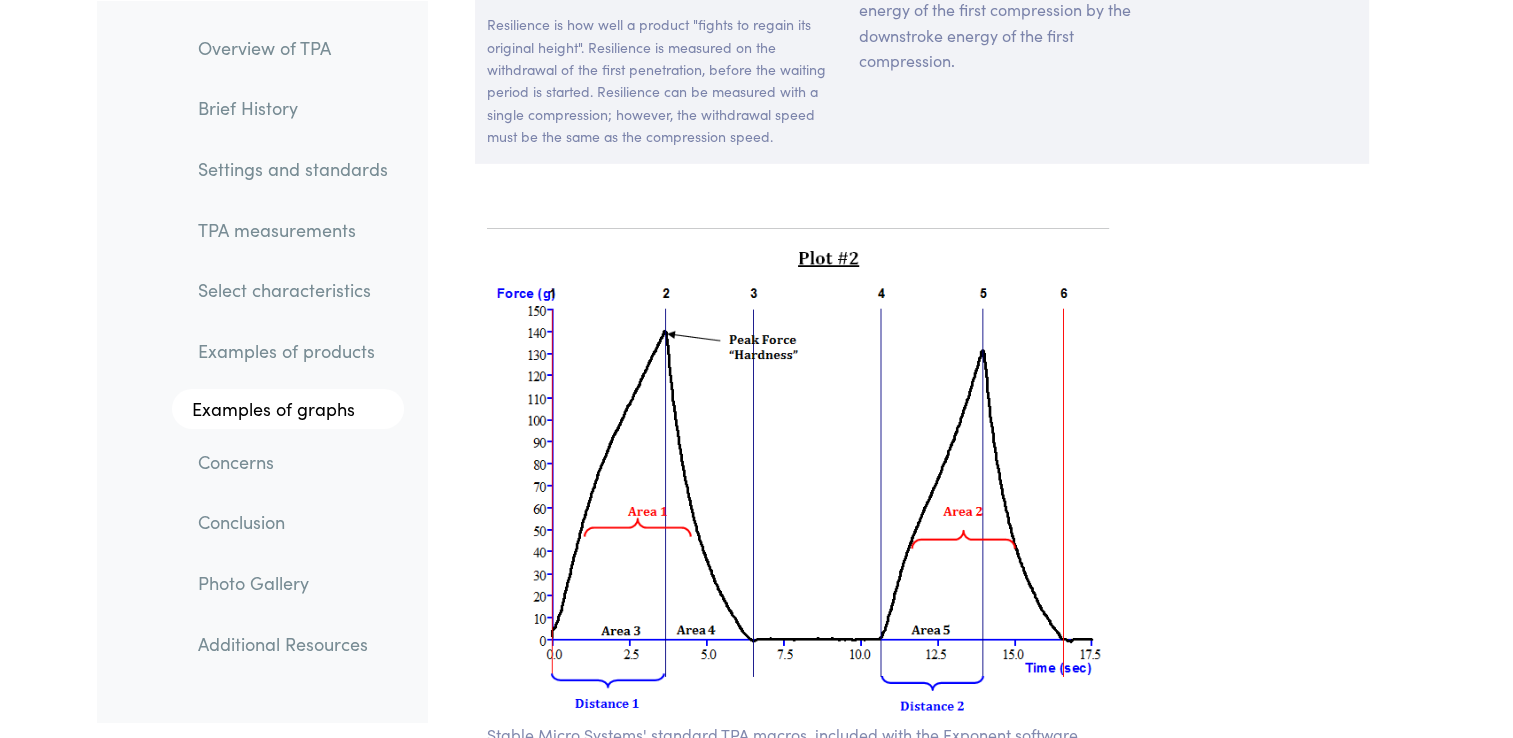 click on "TPA measurements" at bounding box center (293, 229) 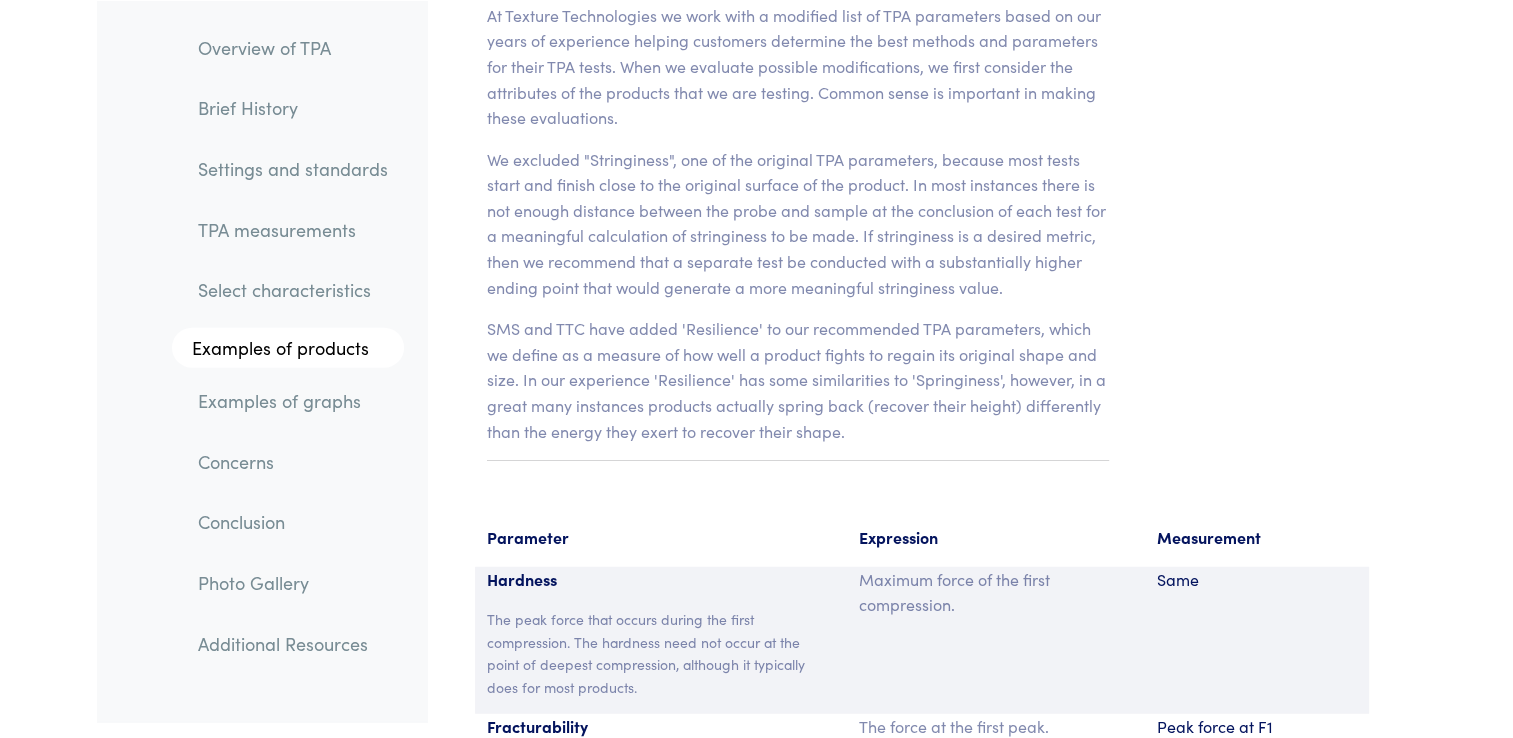 scroll, scrollTop: 12534, scrollLeft: 0, axis: vertical 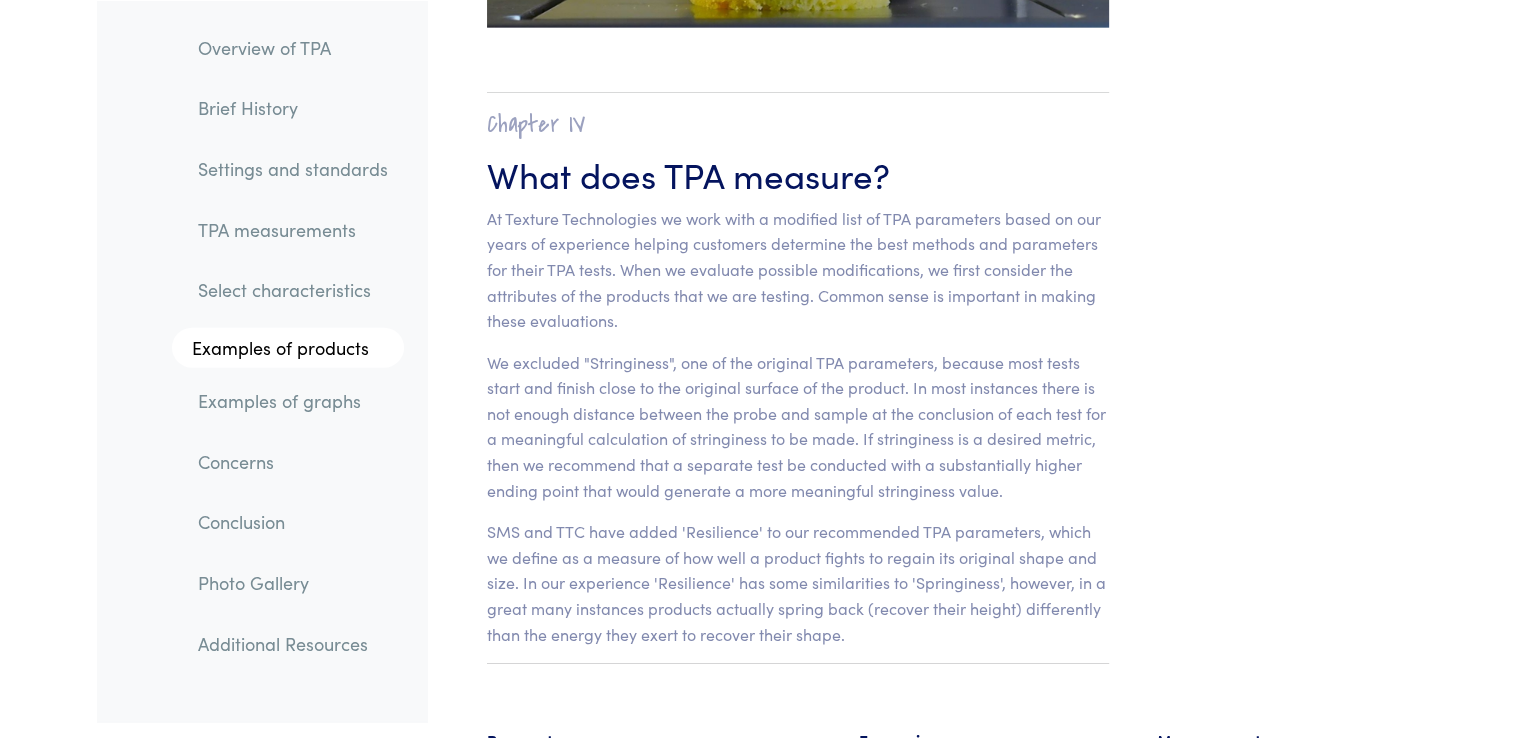 click on "Examples of graphs" at bounding box center (293, 400) 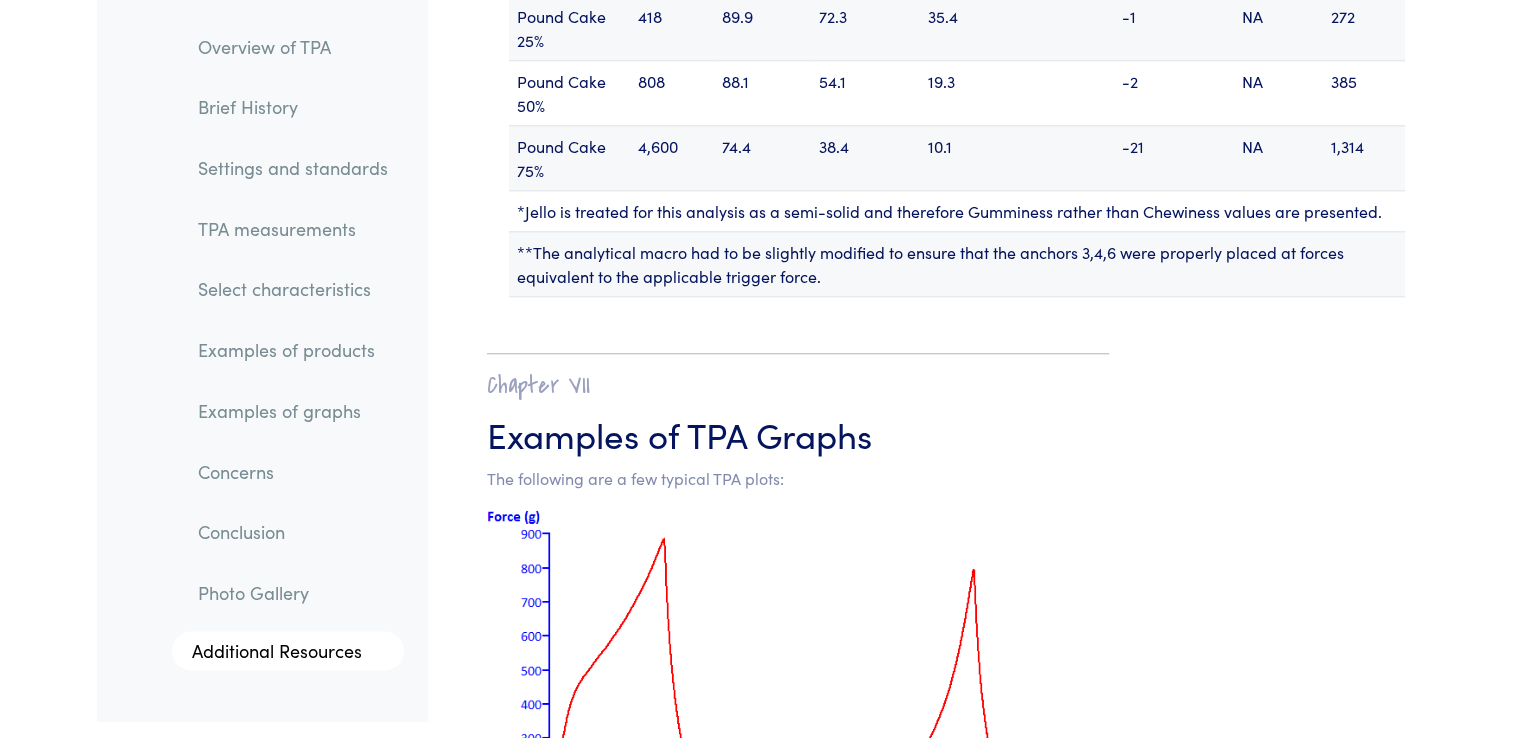 scroll, scrollTop: 25318, scrollLeft: 0, axis: vertical 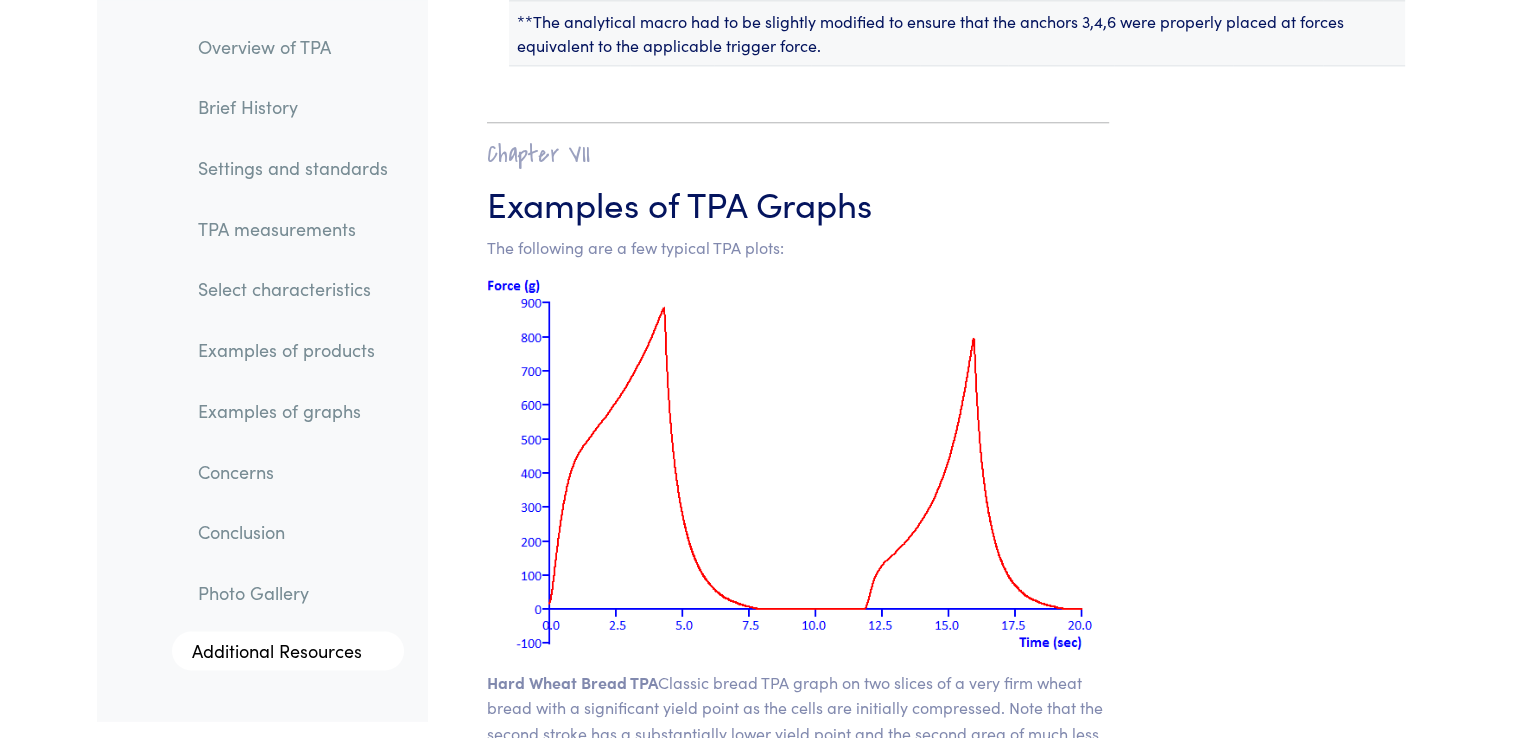 click on "TPA measurements" at bounding box center (293, 229) 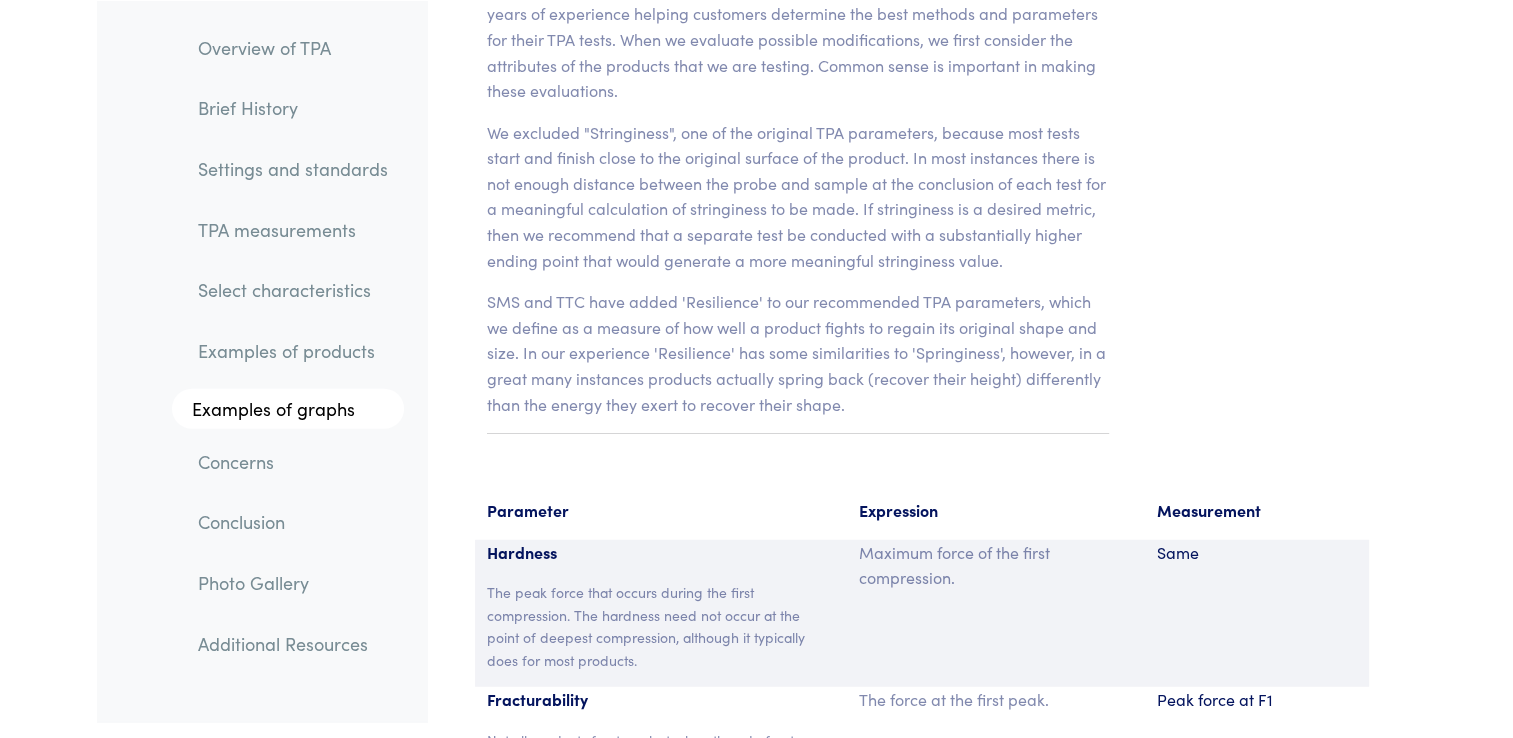 scroll, scrollTop: 12534, scrollLeft: 0, axis: vertical 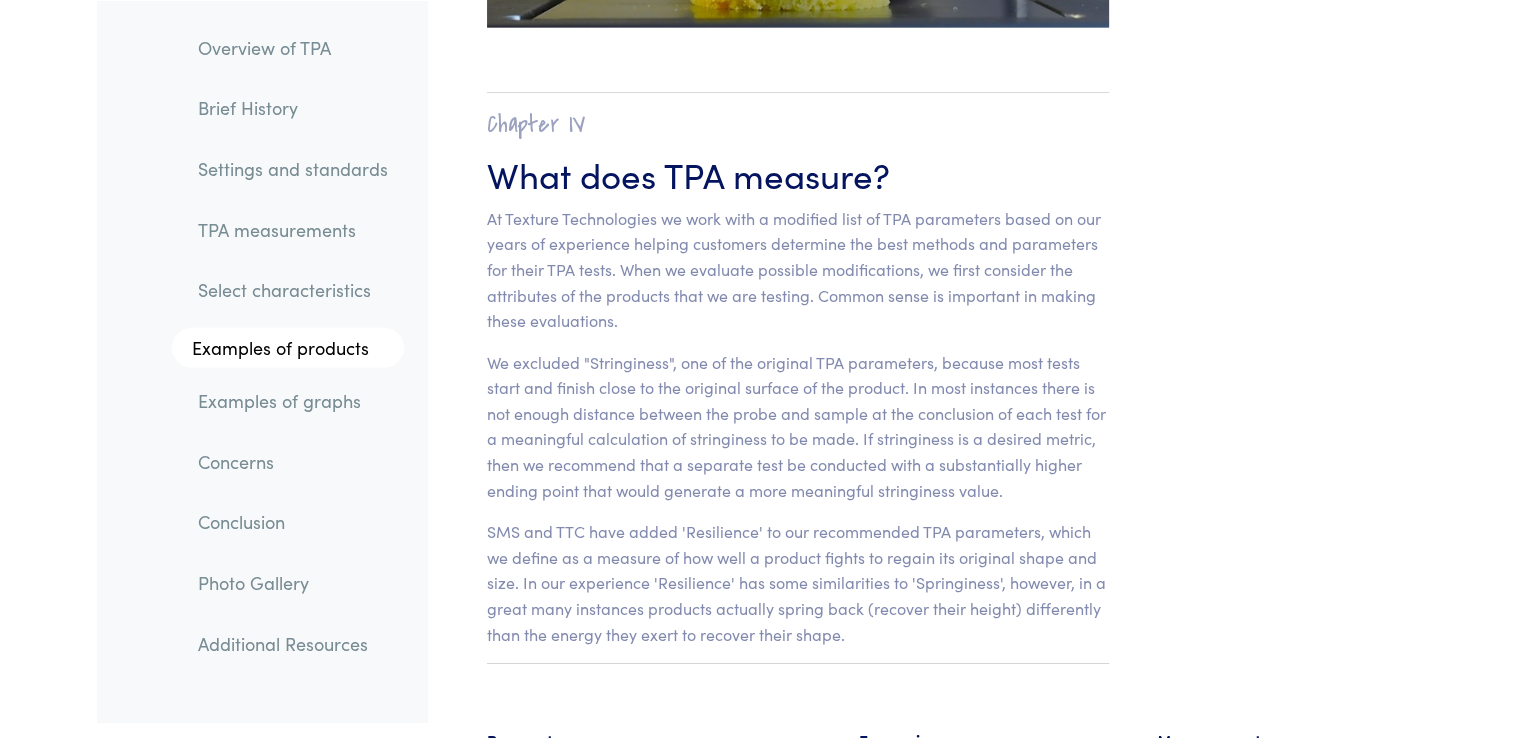 click on "TPA measurements" at bounding box center [293, 229] 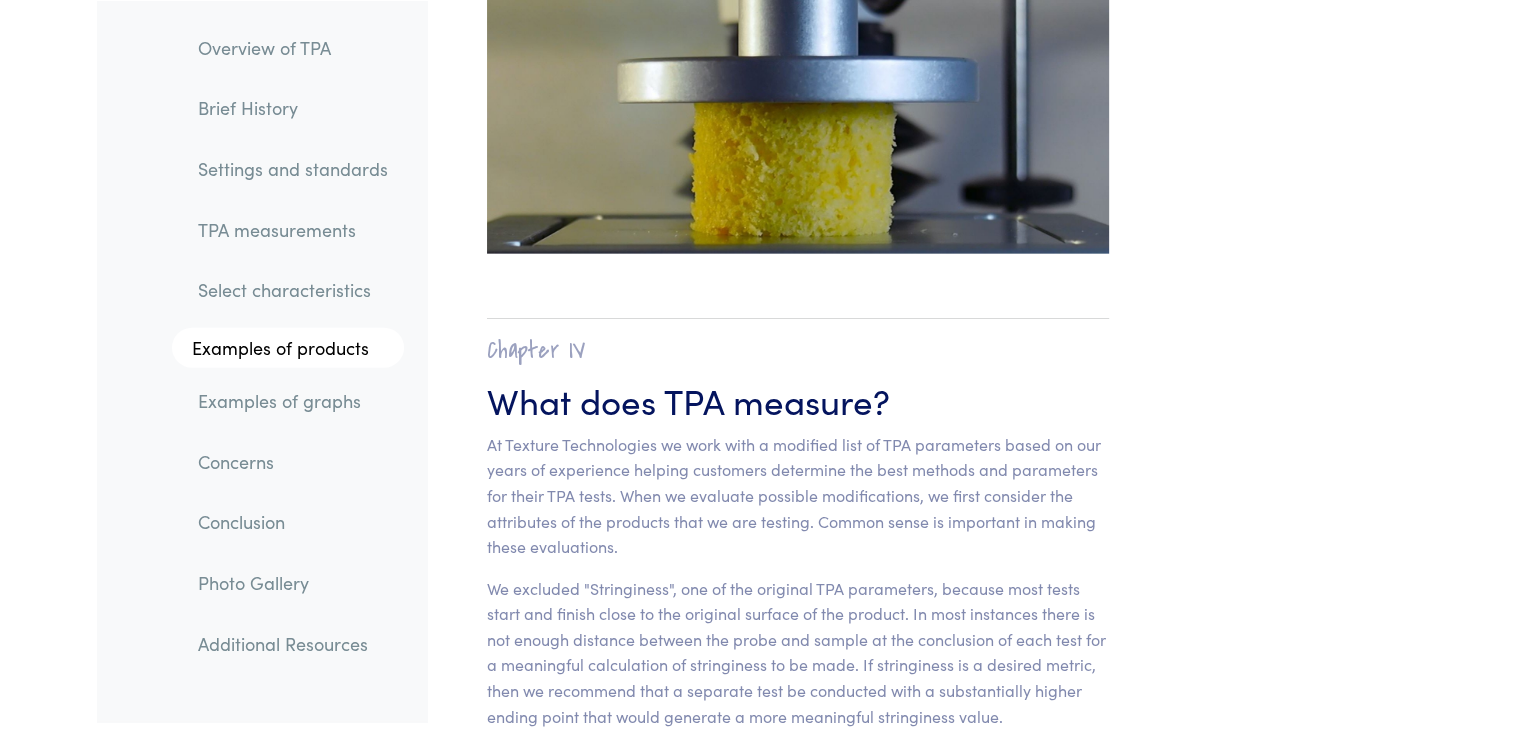 scroll, scrollTop: 11888, scrollLeft: 0, axis: vertical 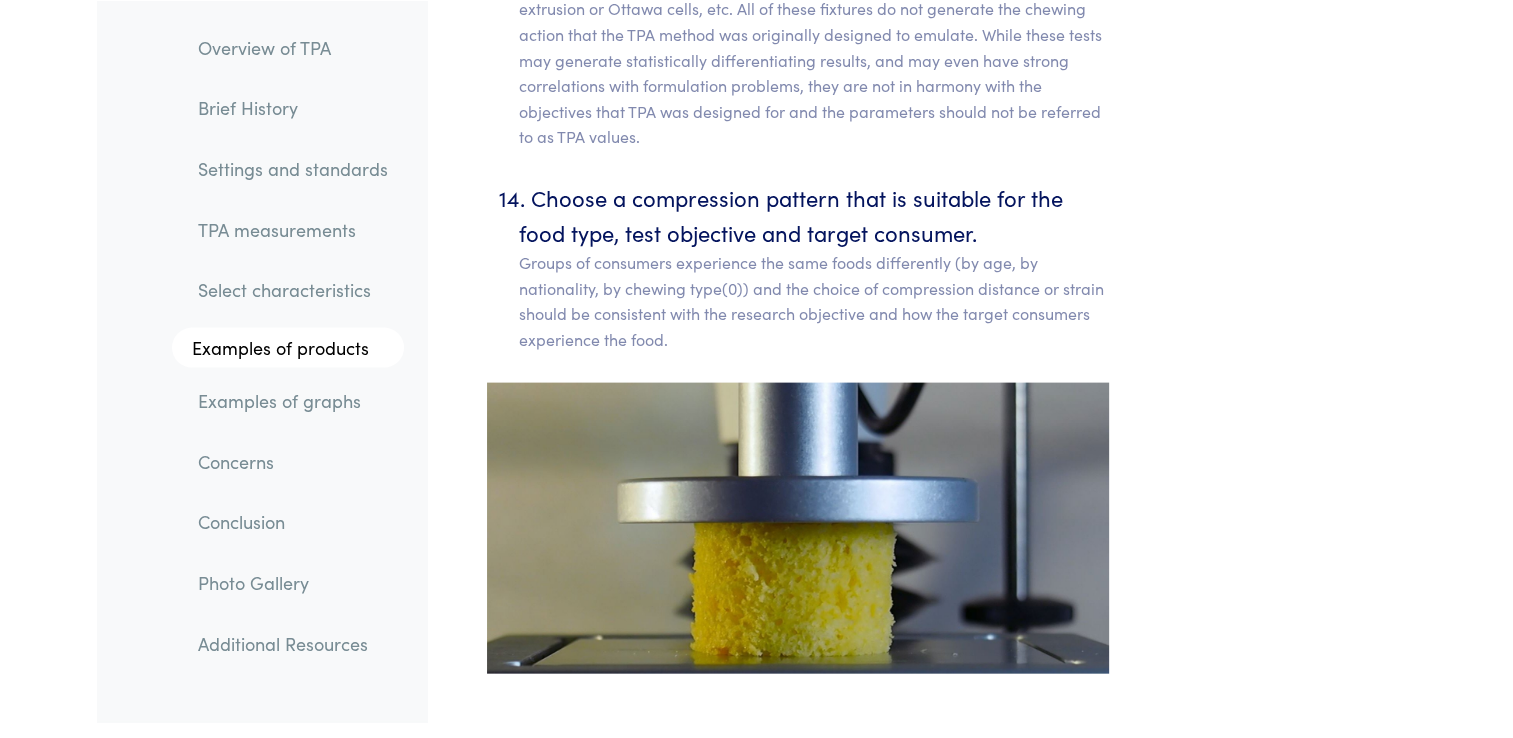 click on "Select characteristics" at bounding box center (293, 290) 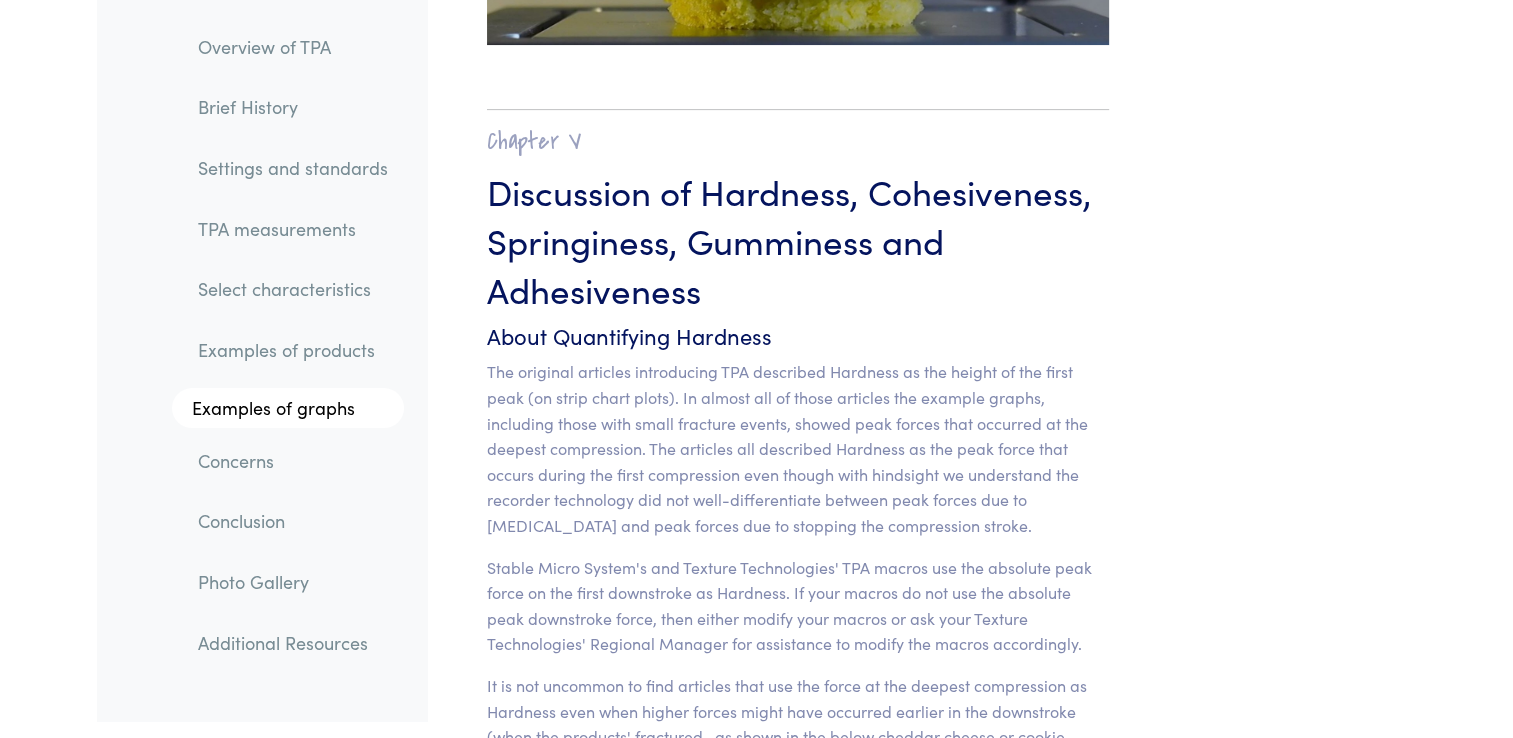 scroll, scrollTop: 15563, scrollLeft: 0, axis: vertical 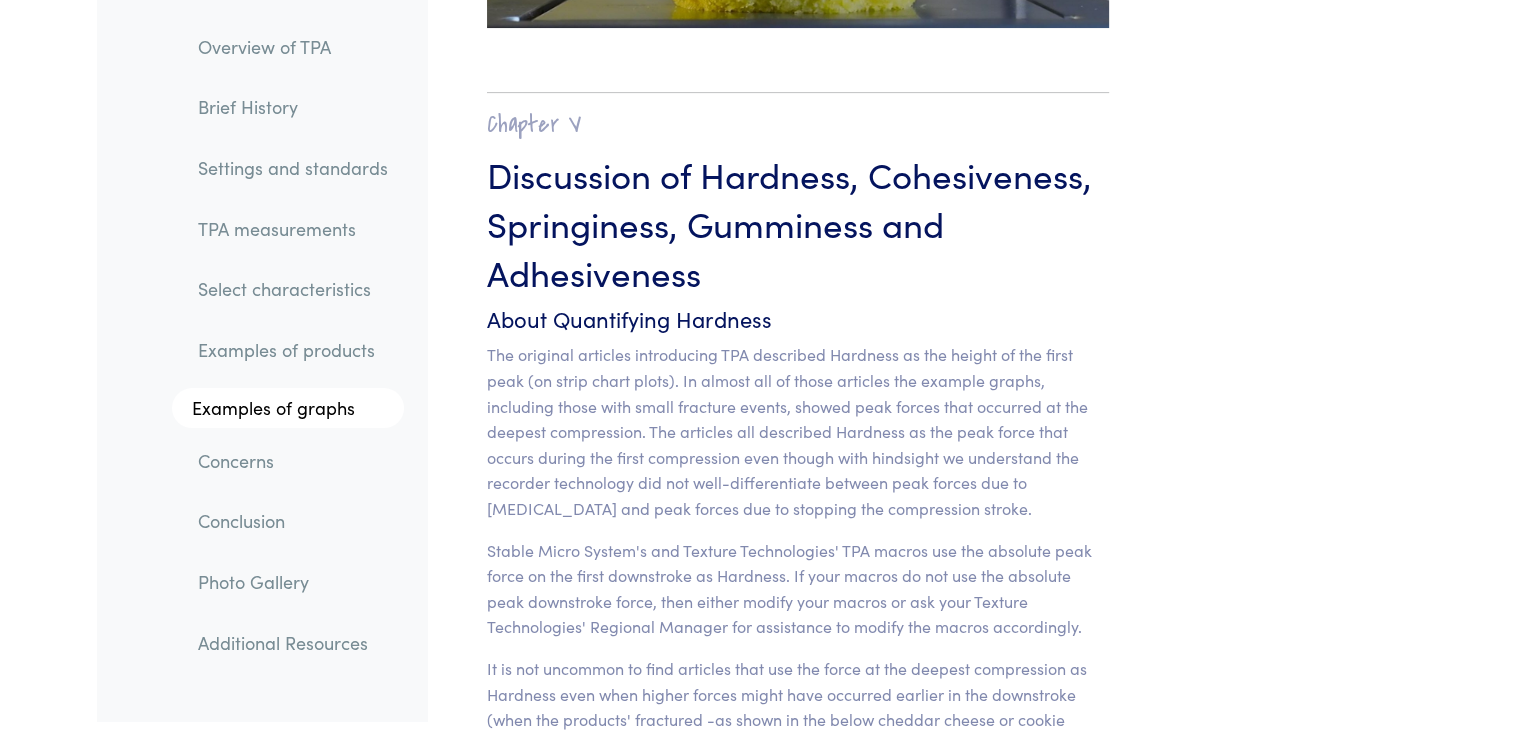 click on "Select characteristics" at bounding box center [293, 290] 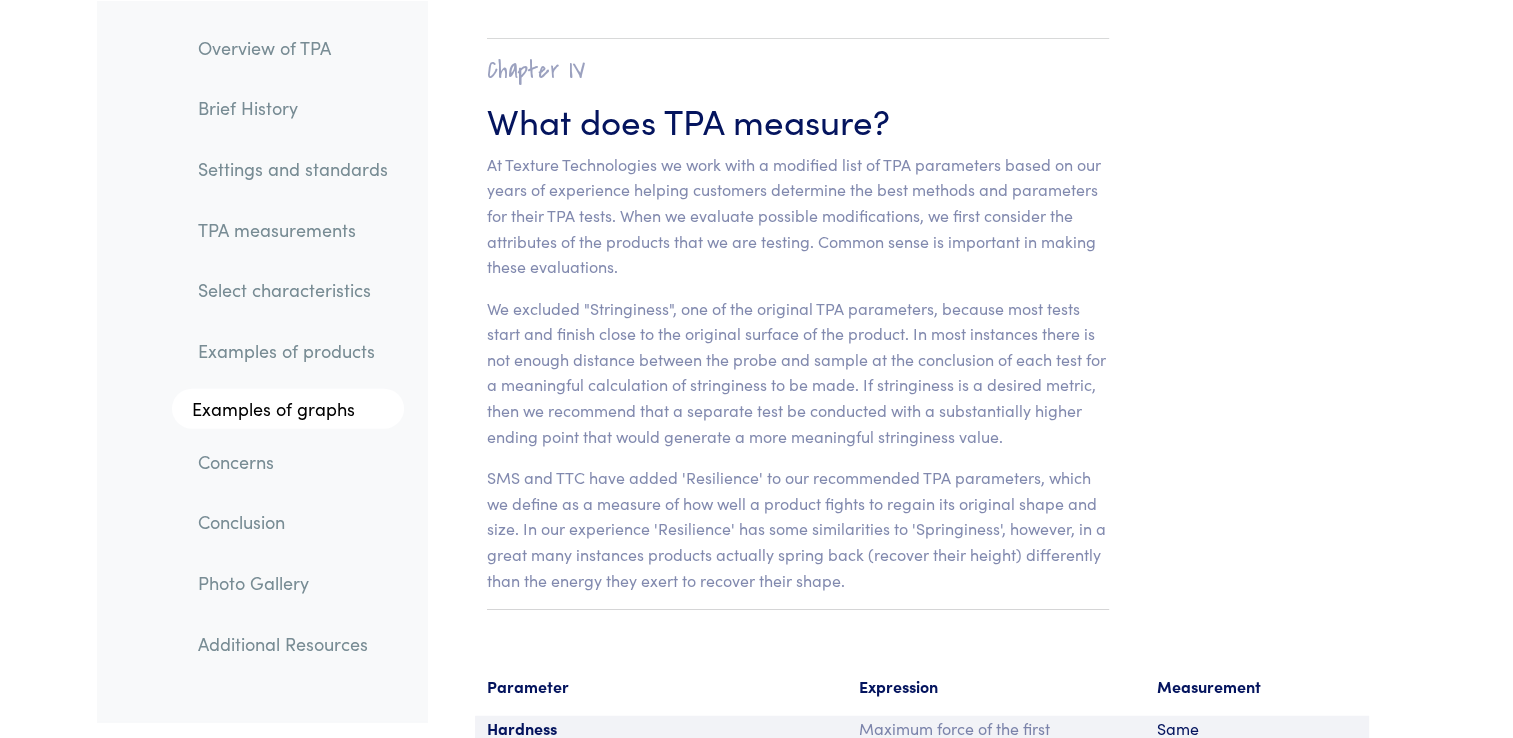 scroll, scrollTop: 12534, scrollLeft: 0, axis: vertical 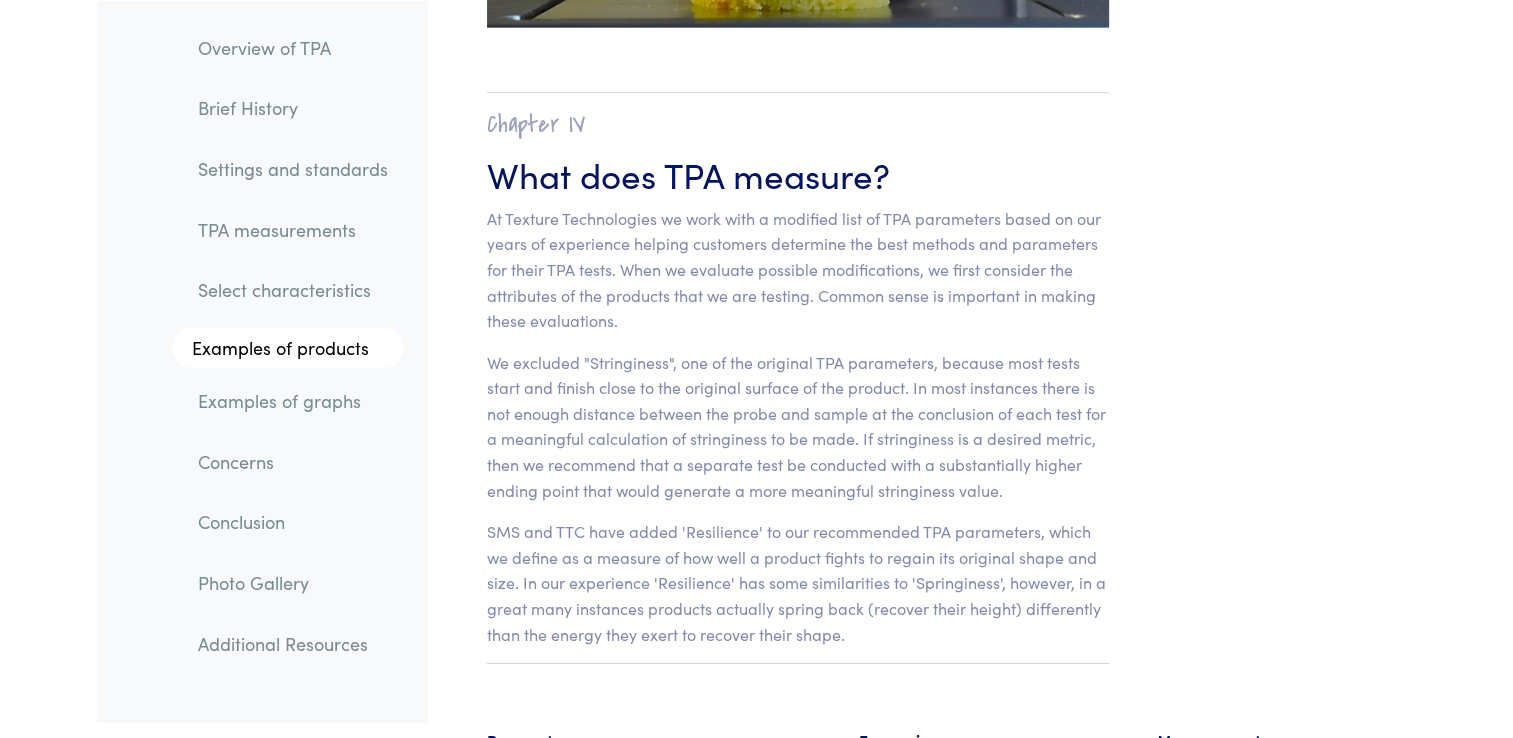 click on "Select characteristics" at bounding box center (293, 290) 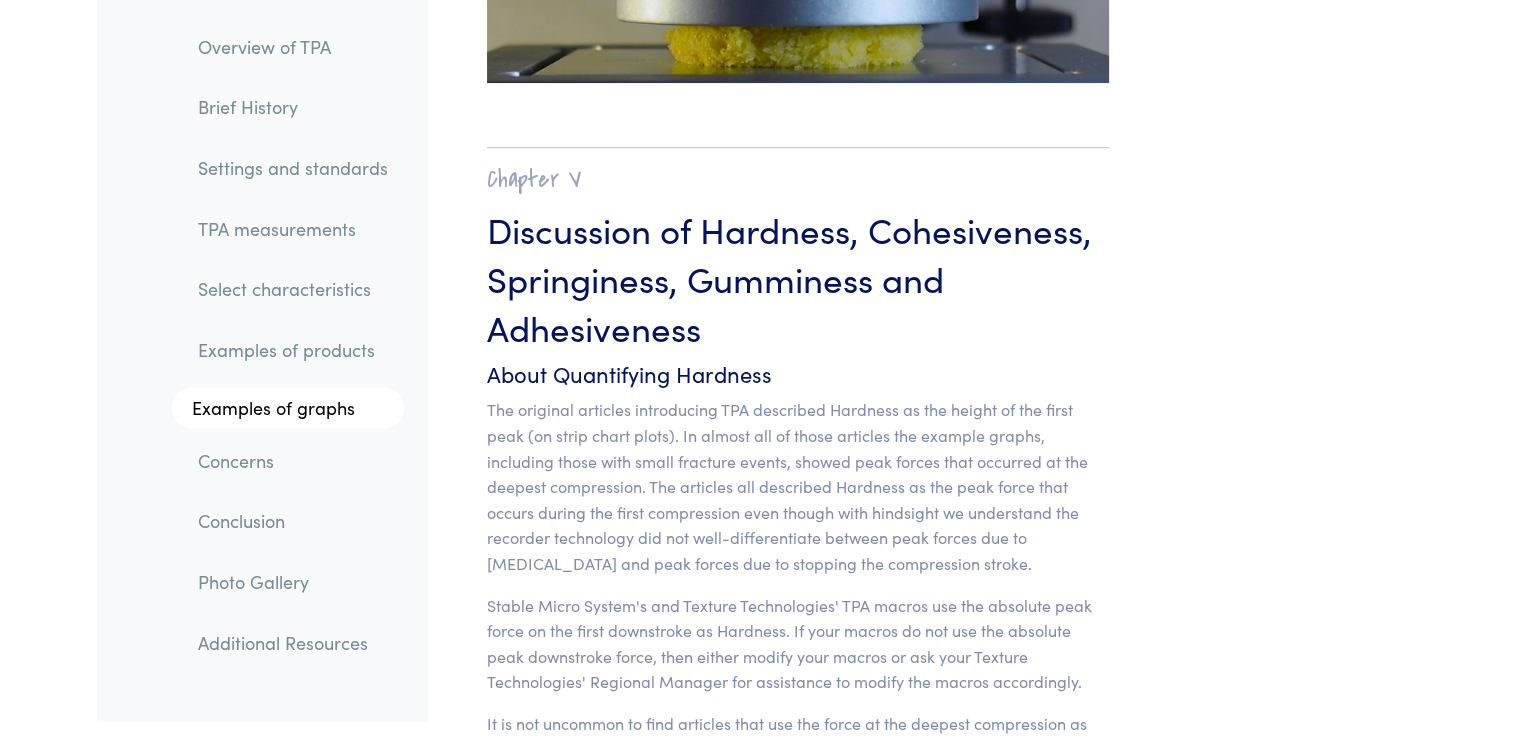 scroll, scrollTop: 15563, scrollLeft: 0, axis: vertical 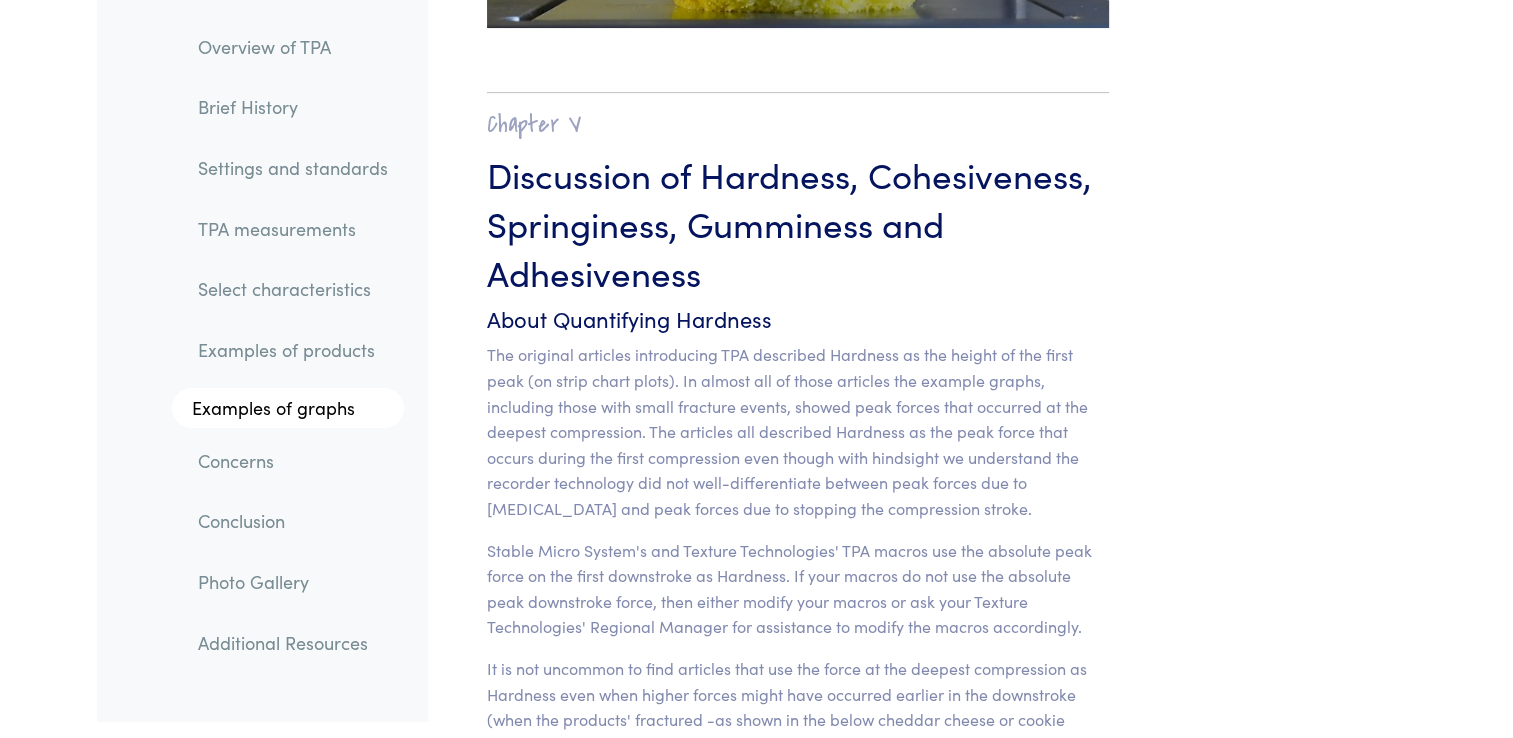 click on "TPA measurements" at bounding box center [293, 229] 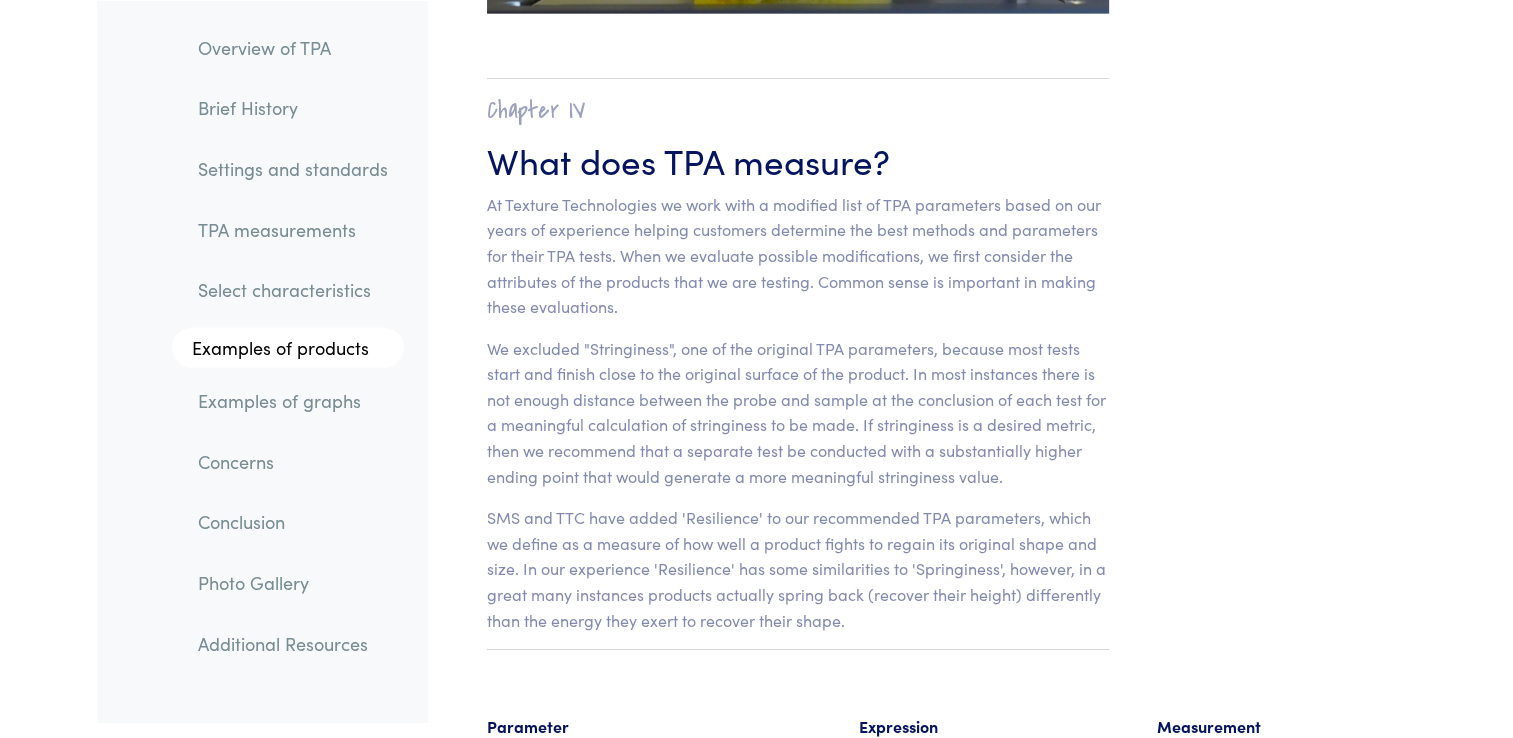 scroll, scrollTop: 12534, scrollLeft: 0, axis: vertical 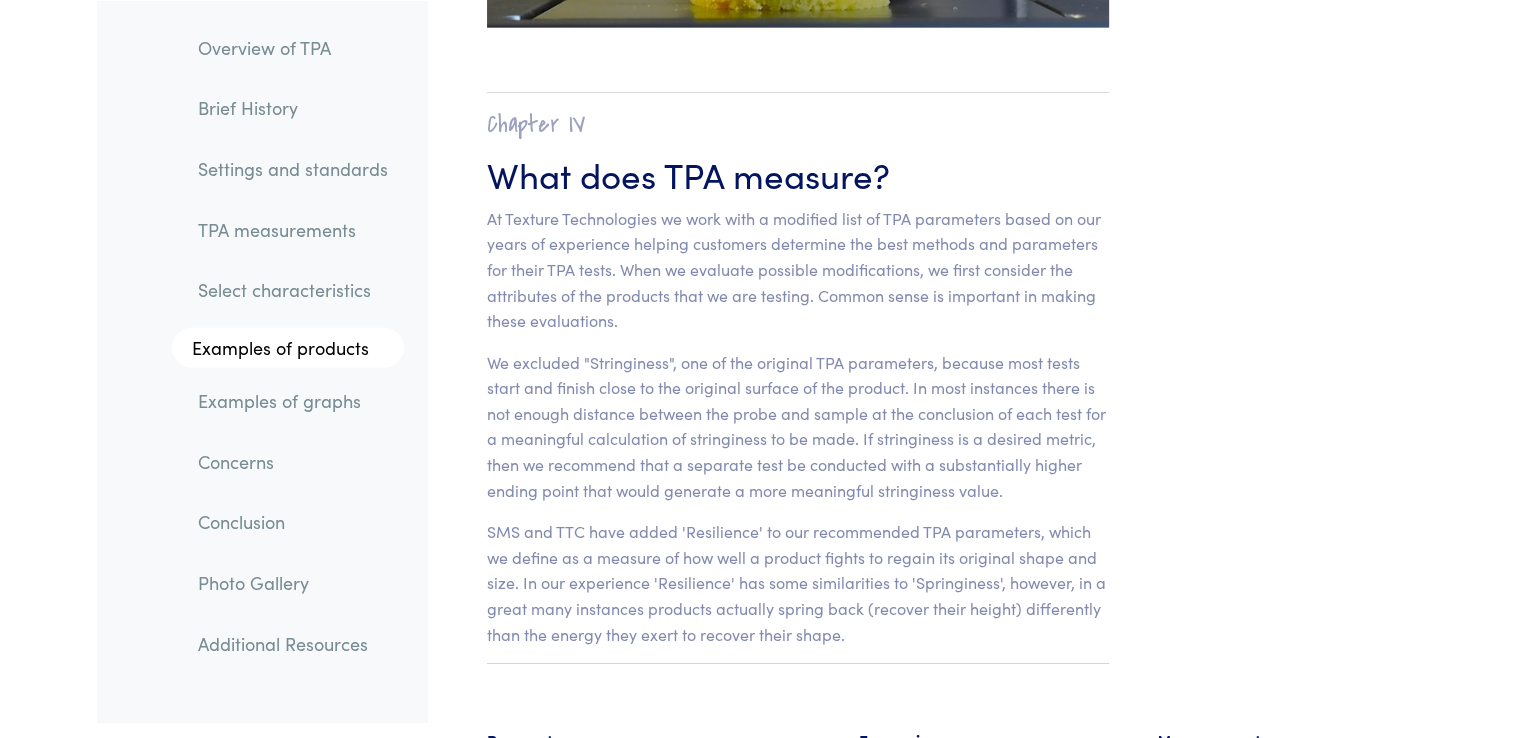 click on "TPA measurements" at bounding box center (293, 229) 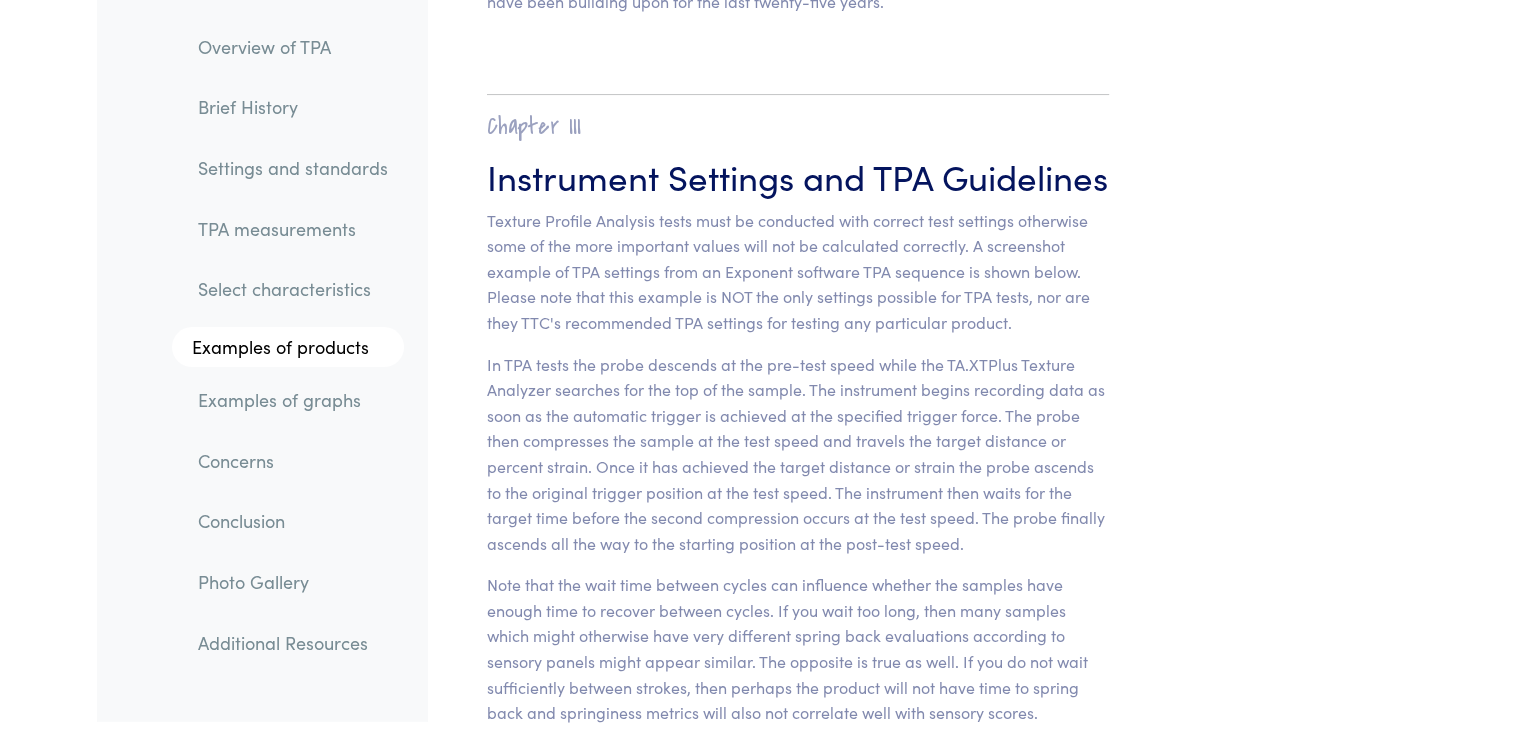 scroll, scrollTop: 7630, scrollLeft: 0, axis: vertical 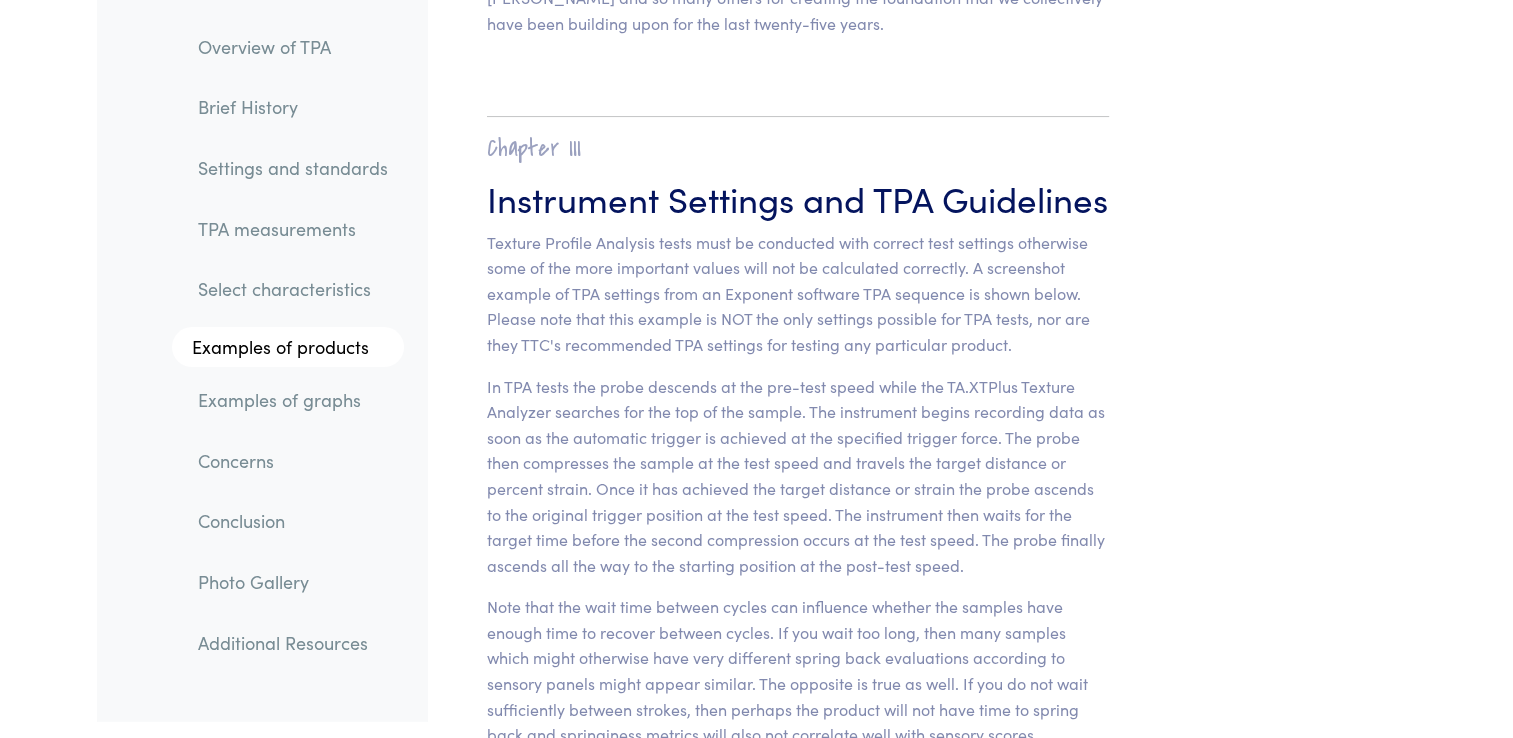 click on "TPA measurements" at bounding box center (293, 229) 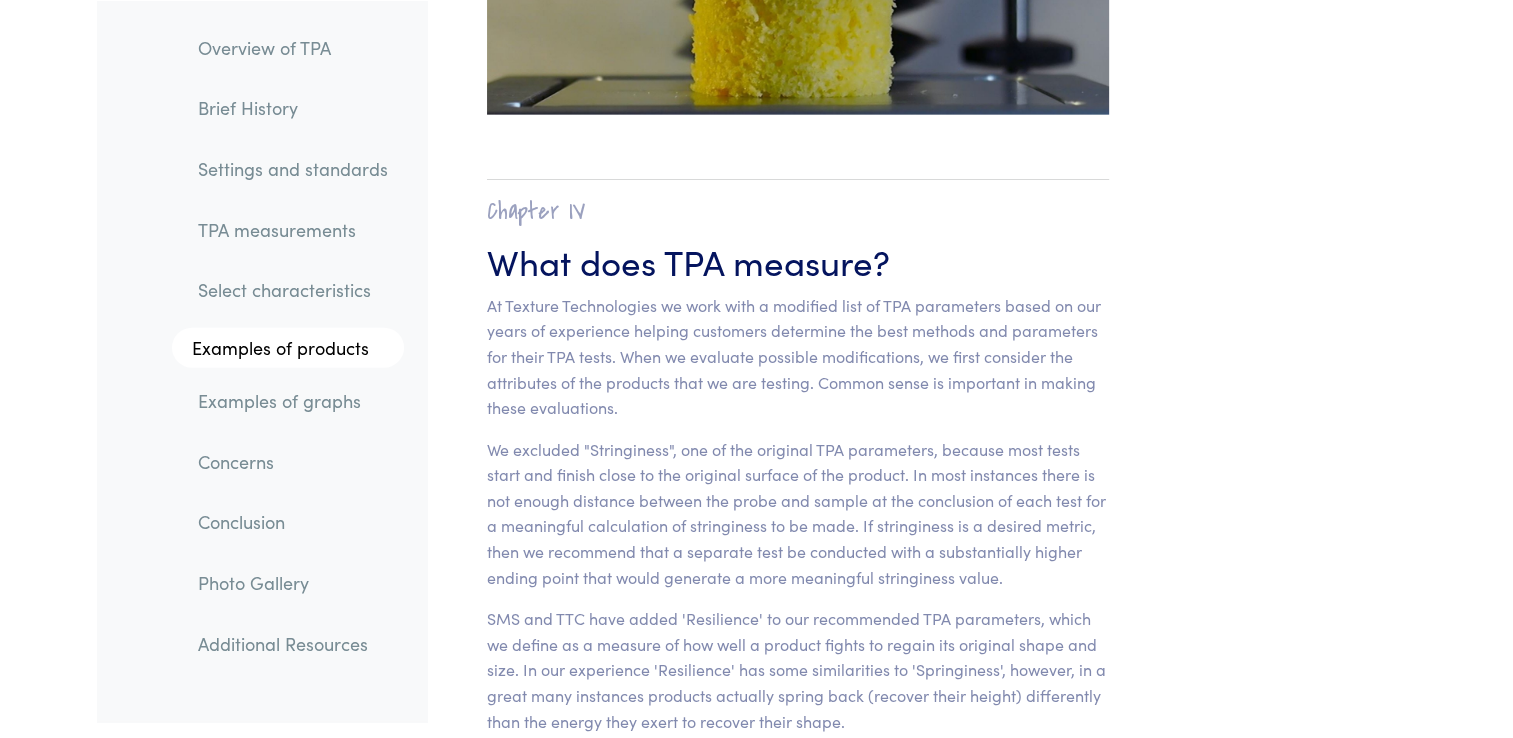 scroll, scrollTop: 12534, scrollLeft: 0, axis: vertical 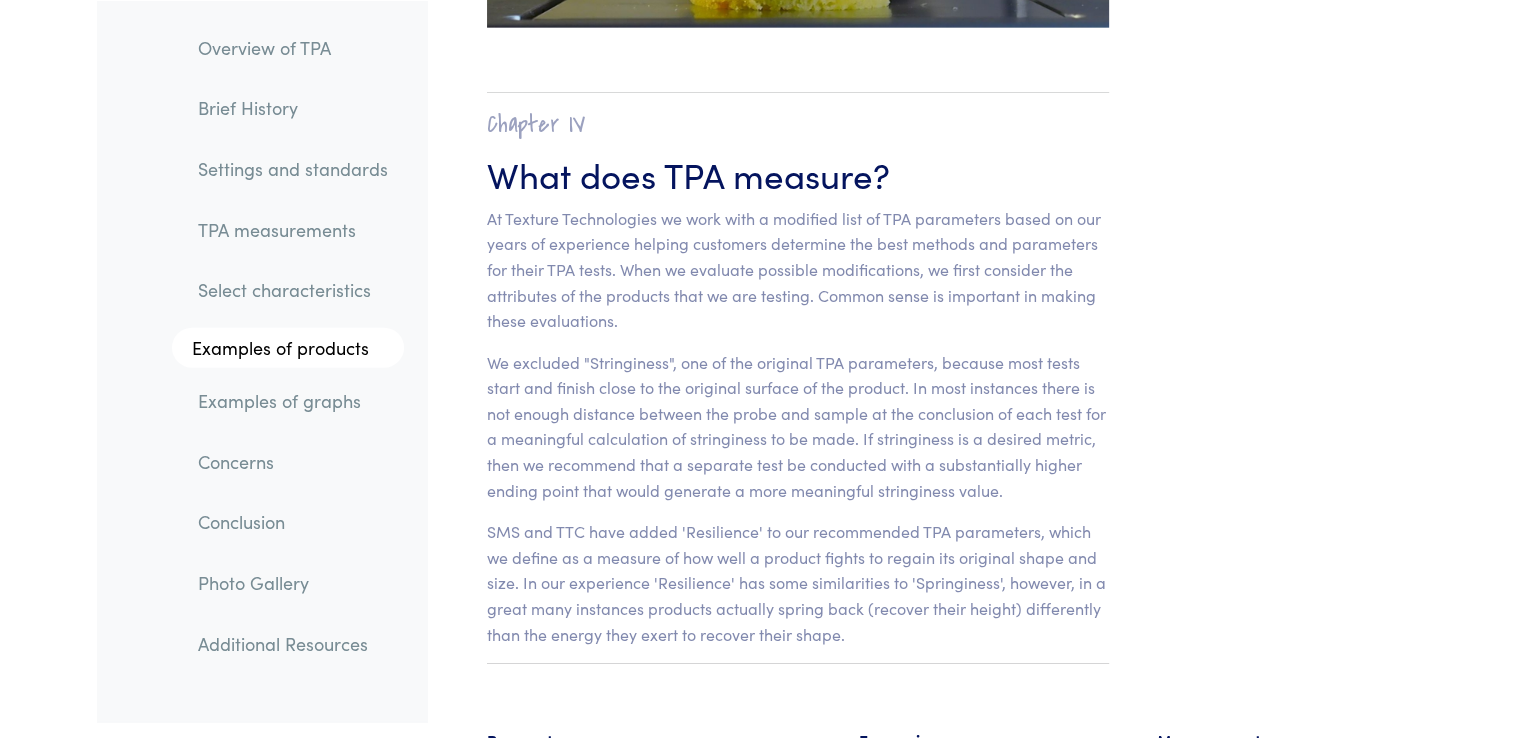 click on "Brief History" at bounding box center [293, 108] 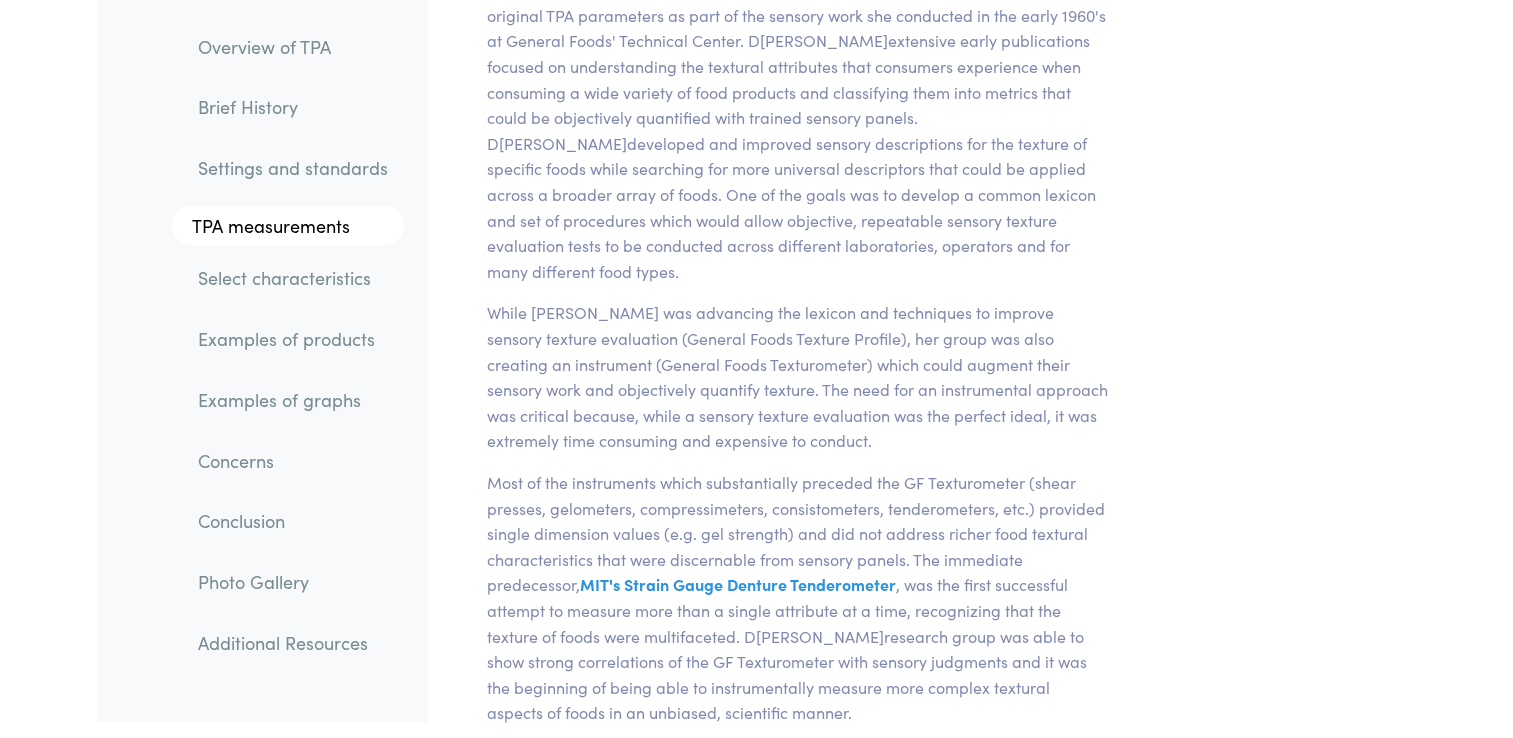 scroll, scrollTop: 1228, scrollLeft: 0, axis: vertical 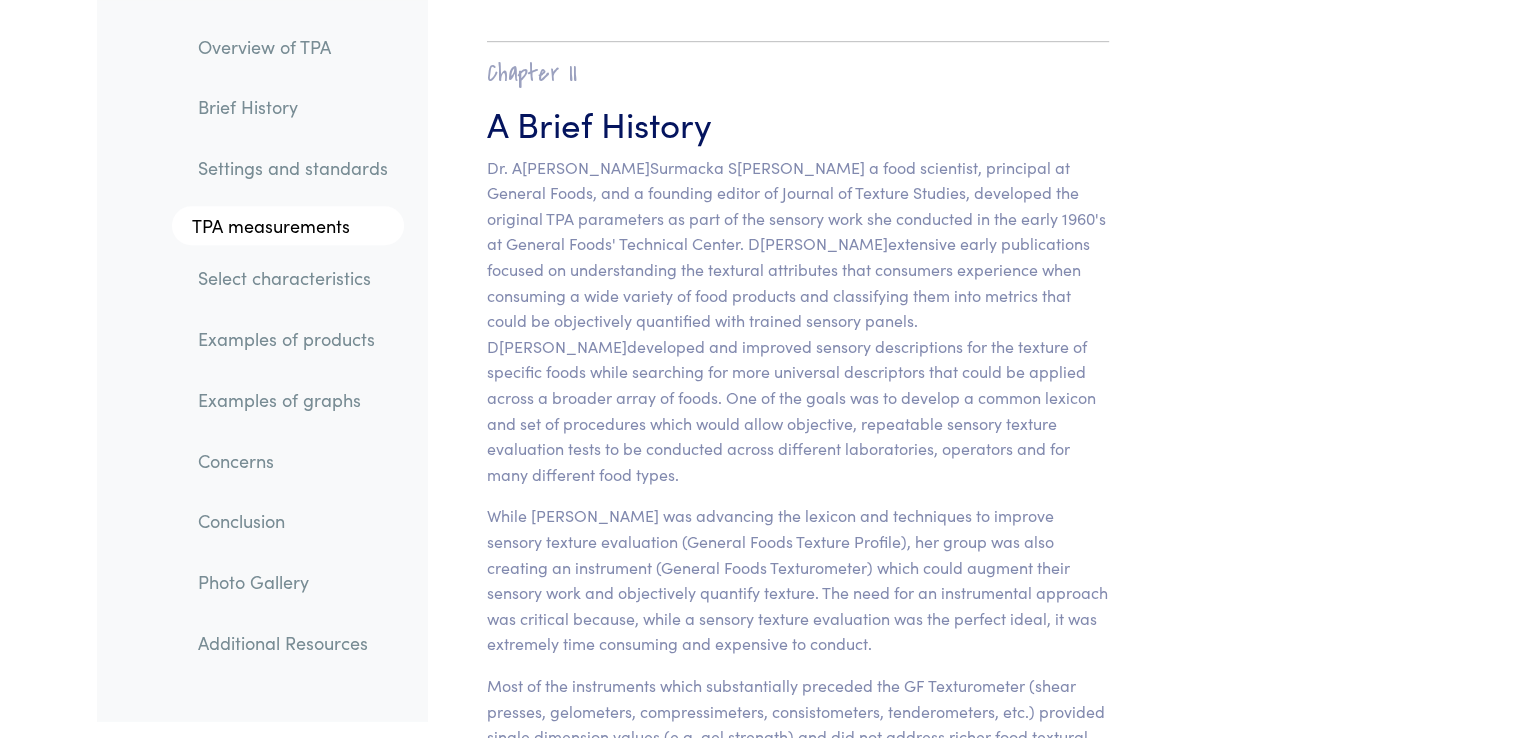 click on "TPA measurements" at bounding box center (288, 226) 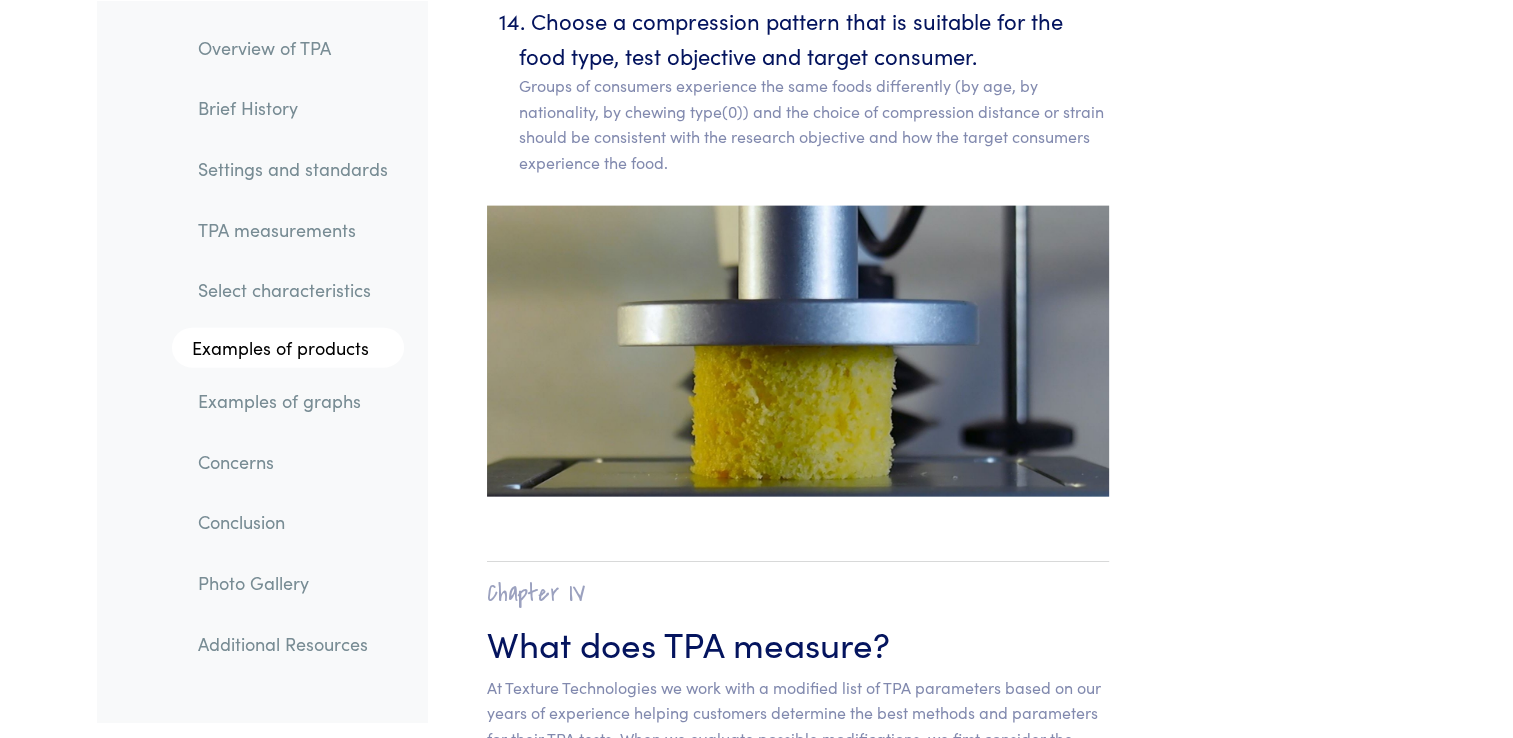 scroll, scrollTop: 12534, scrollLeft: 0, axis: vertical 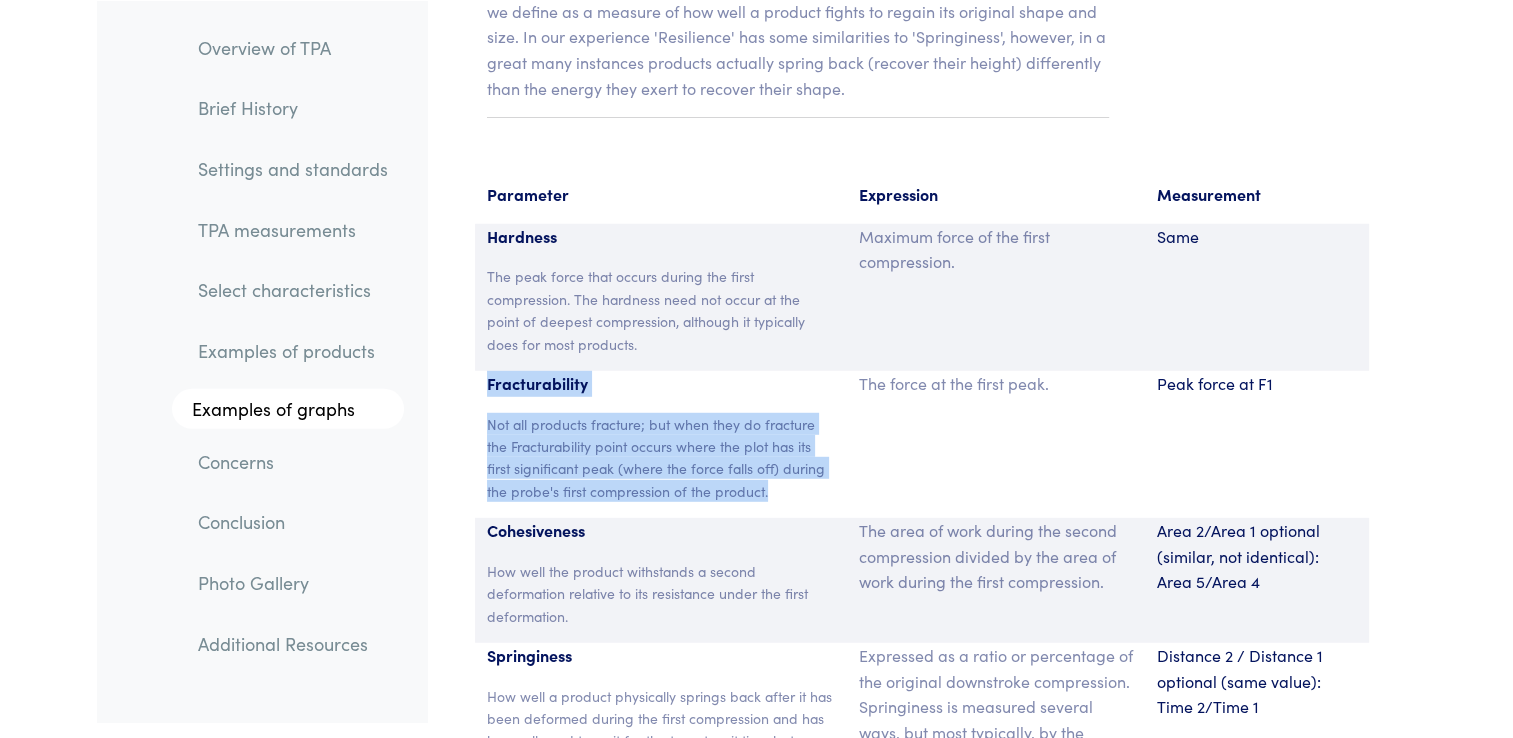drag, startPoint x: 488, startPoint y: 332, endPoint x: 770, endPoint y: 452, distance: 306.4702 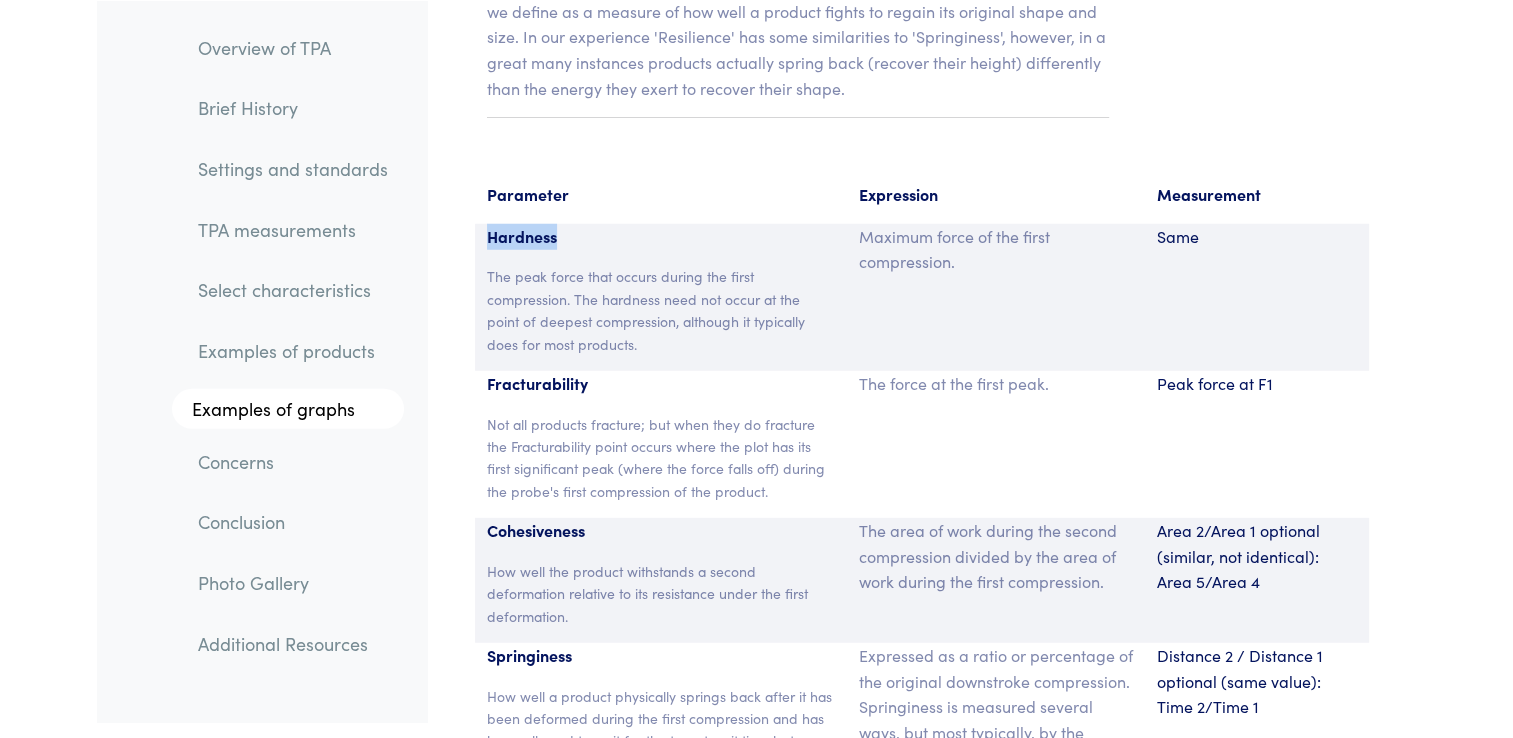 drag, startPoint x: 491, startPoint y: 185, endPoint x: 603, endPoint y: 188, distance: 112.04017 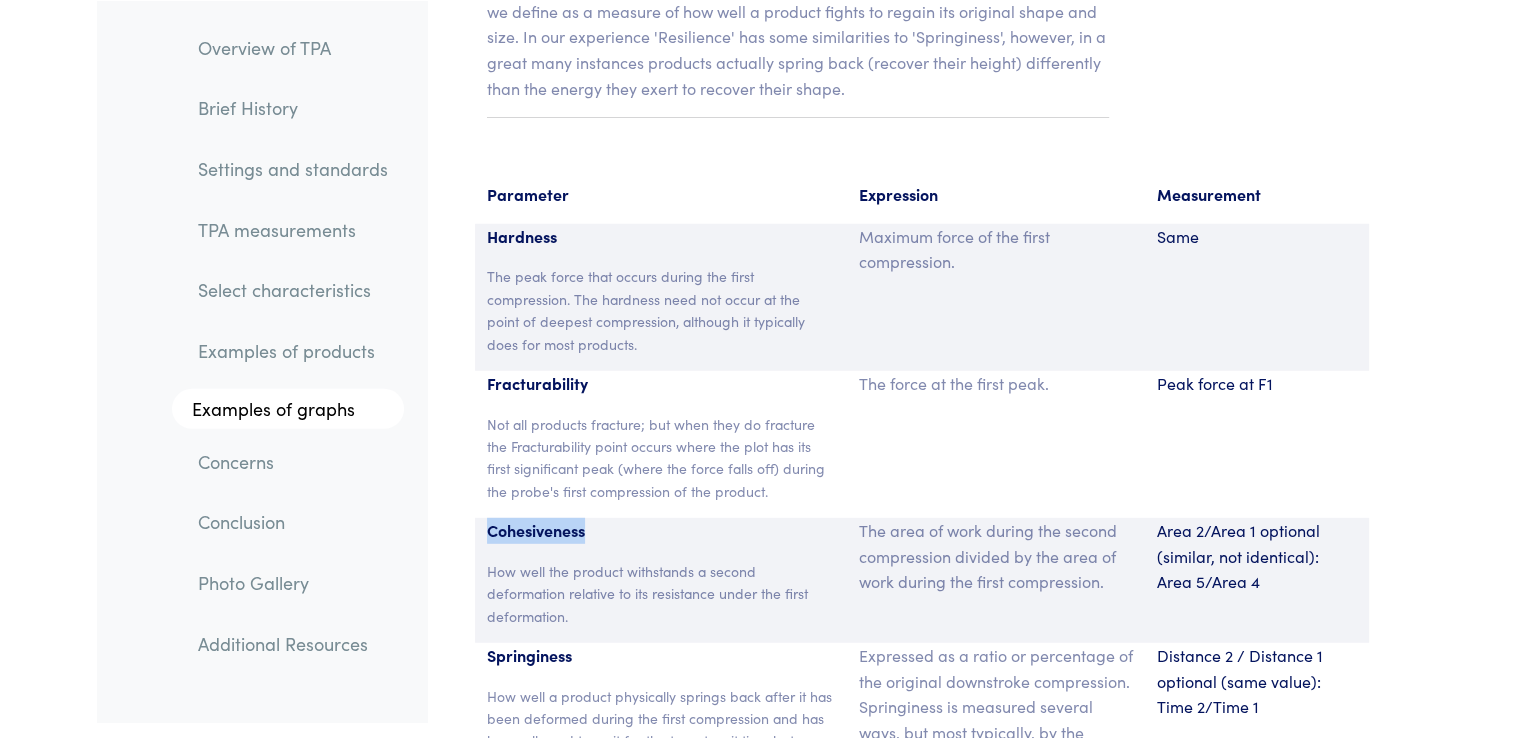 drag, startPoint x: 488, startPoint y: 478, endPoint x: 632, endPoint y: 468, distance: 144.3468 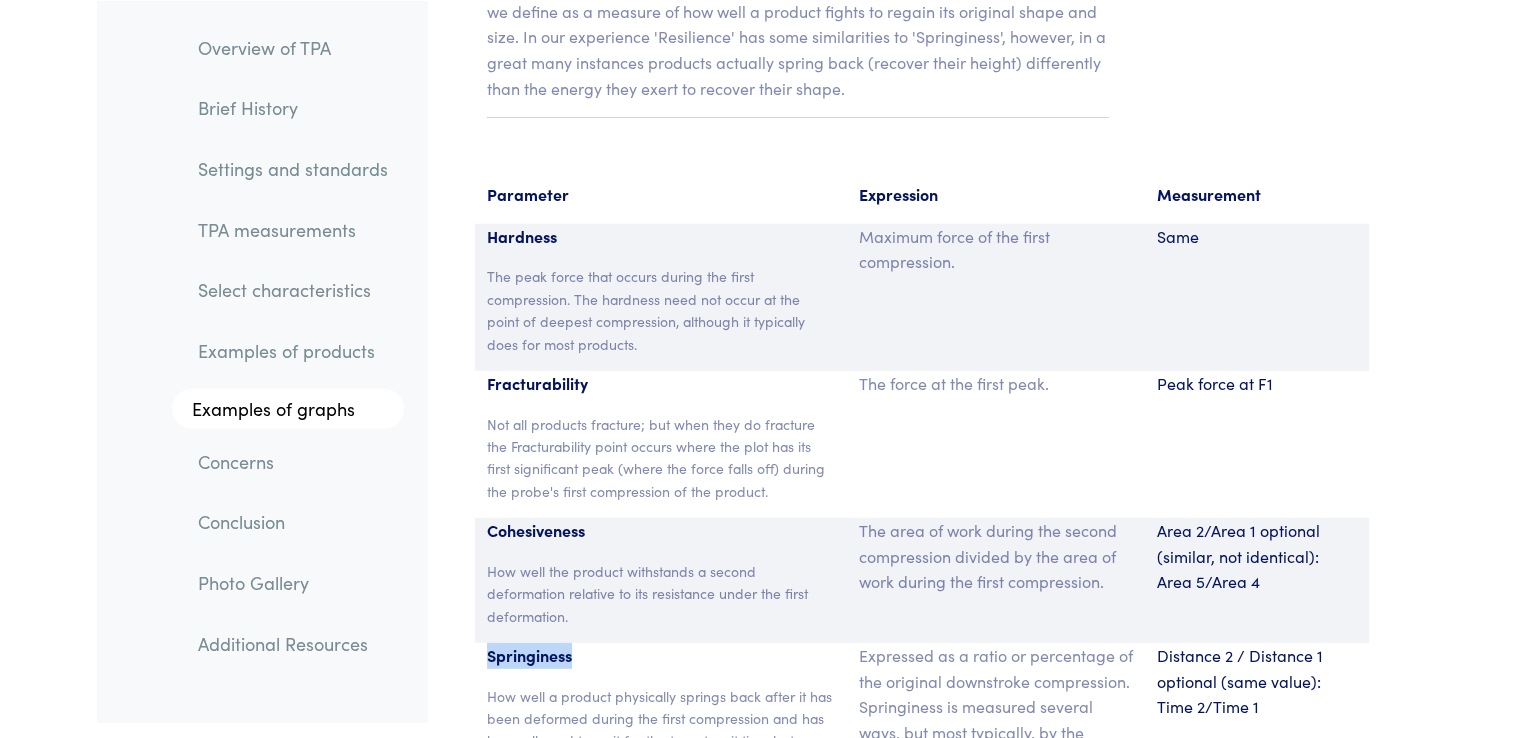 drag, startPoint x: 488, startPoint y: 605, endPoint x: 618, endPoint y: 606, distance: 130.00385 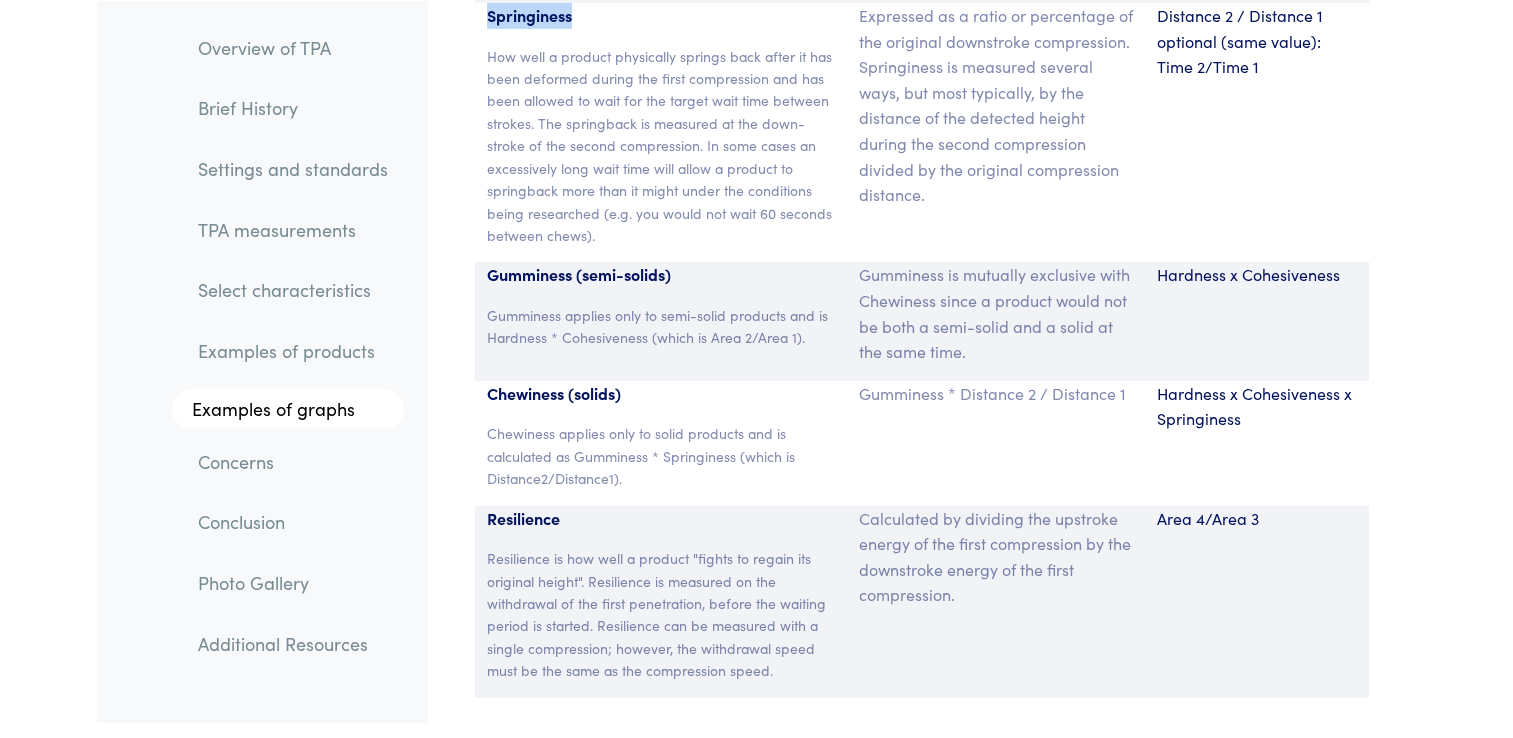 scroll, scrollTop: 13760, scrollLeft: 0, axis: vertical 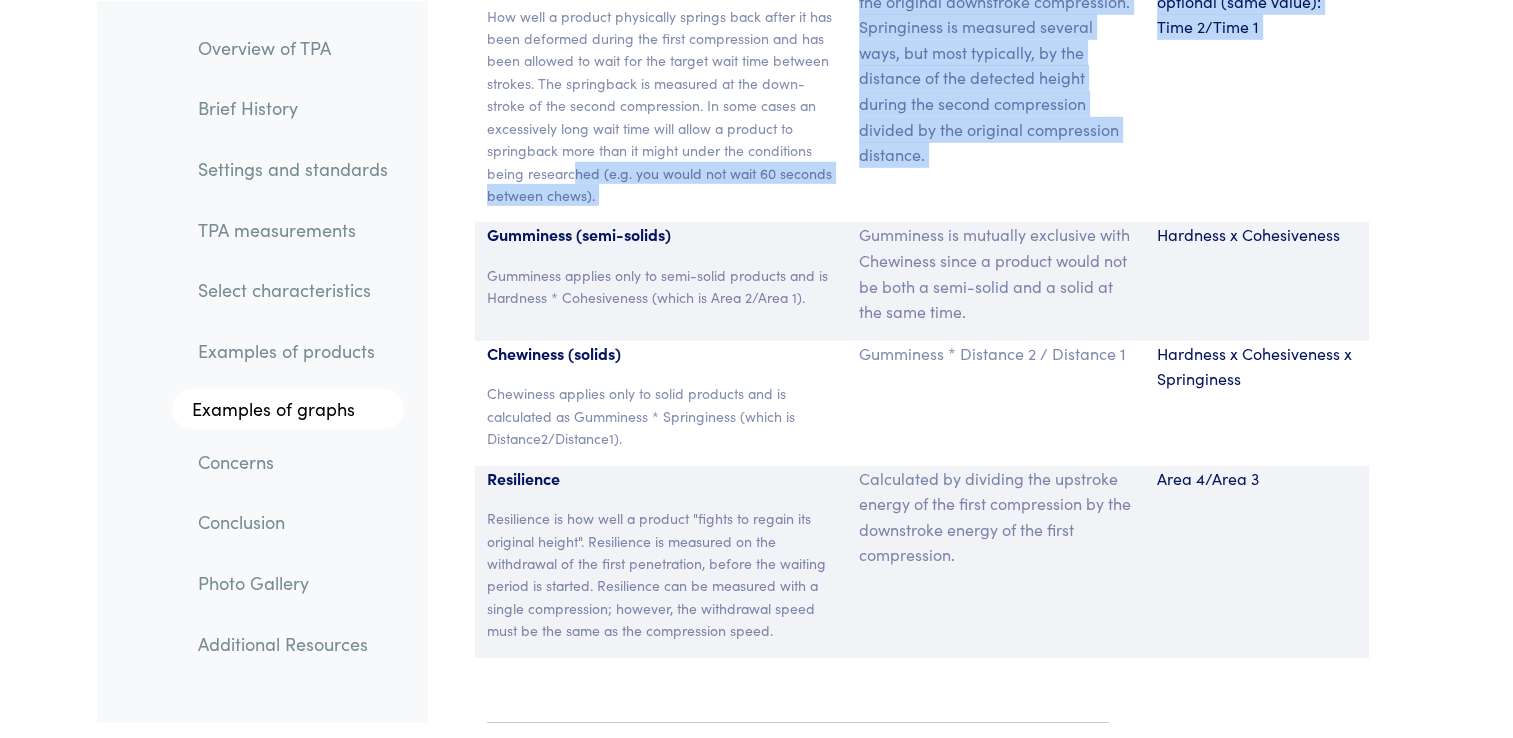 drag, startPoint x: 488, startPoint y: 182, endPoint x: 572, endPoint y: 121, distance: 103.81233 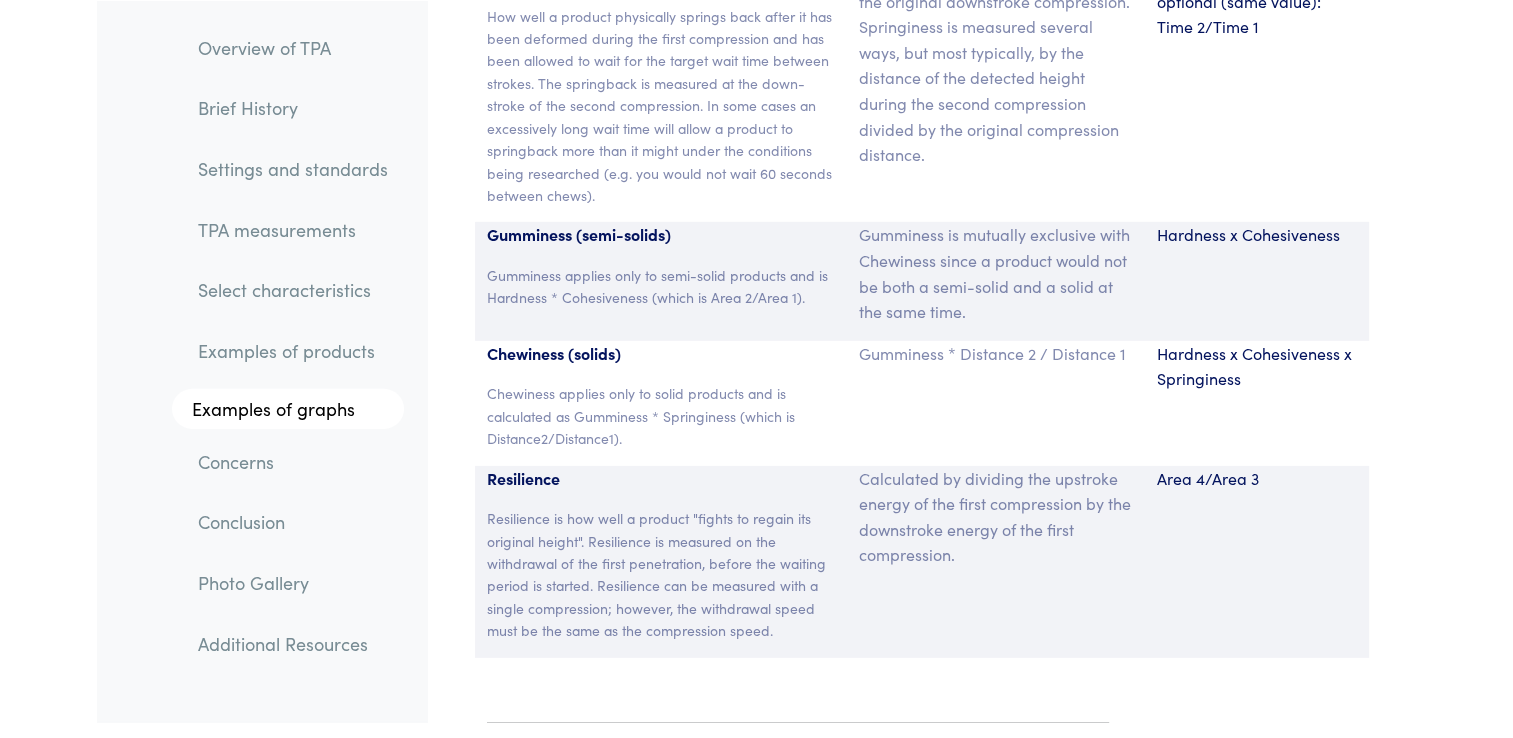 drag, startPoint x: 572, startPoint y: 121, endPoint x: 536, endPoint y: 201, distance: 87.72685 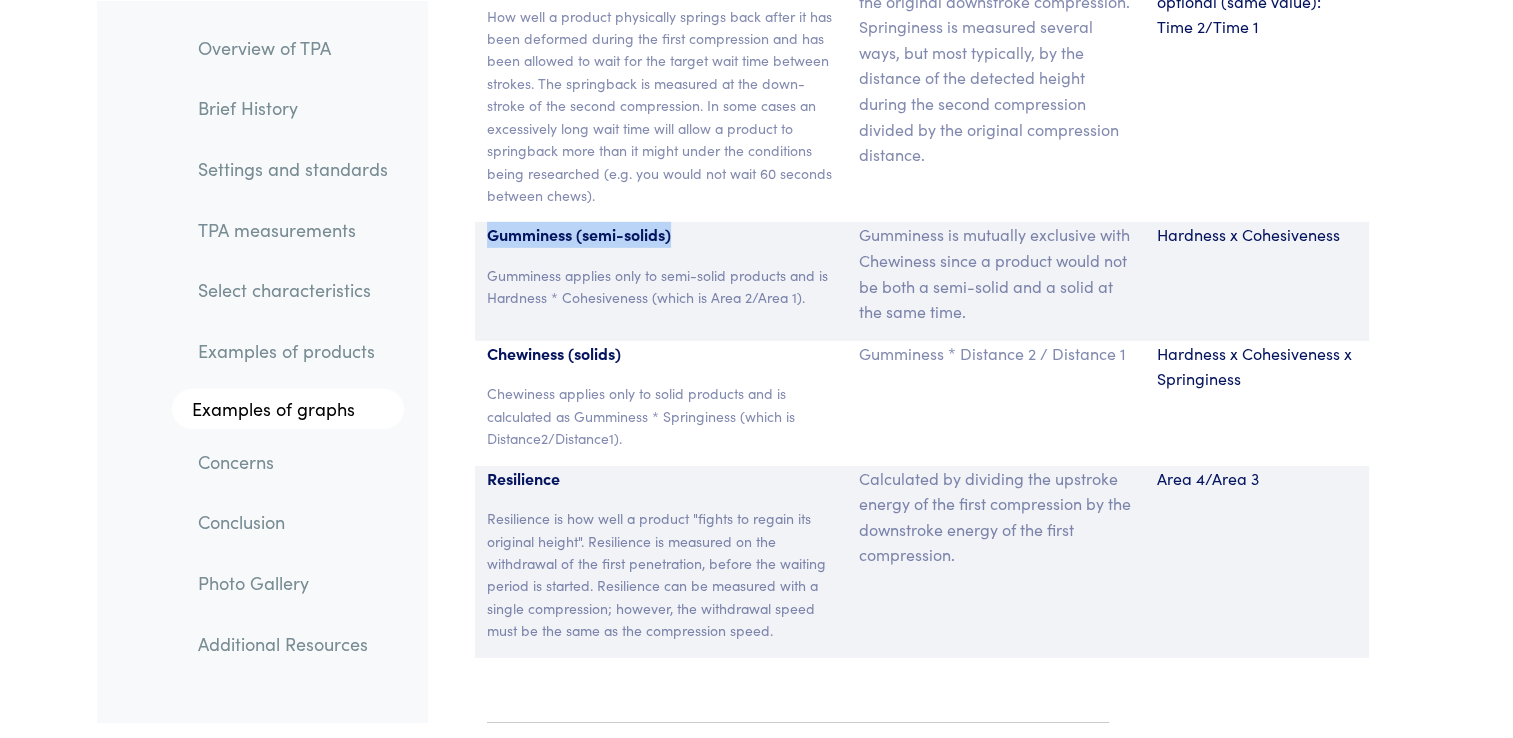 drag, startPoint x: 486, startPoint y: 178, endPoint x: 732, endPoint y: 180, distance: 246.00813 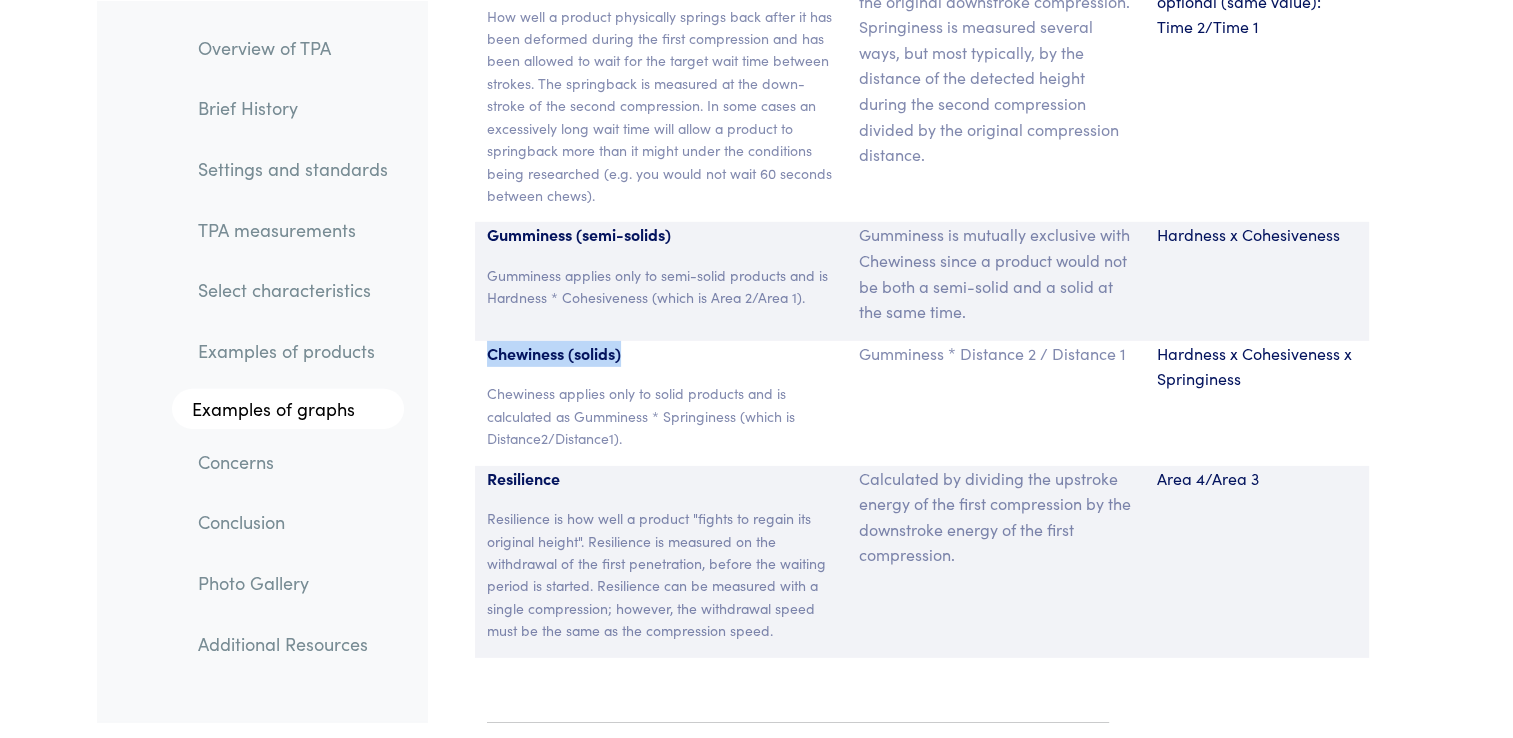 drag, startPoint x: 488, startPoint y: 299, endPoint x: 657, endPoint y: 302, distance: 169.02663 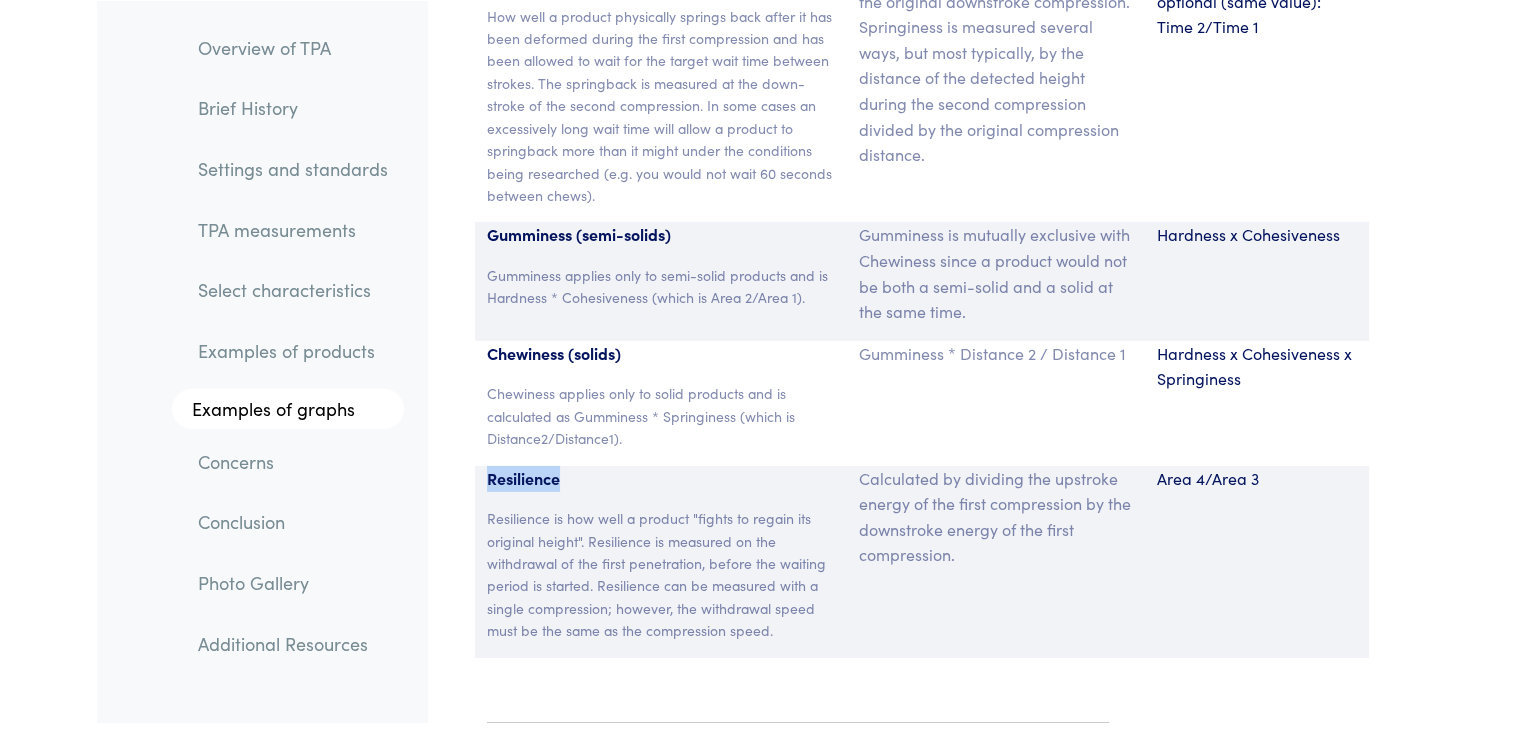 drag, startPoint x: 487, startPoint y: 422, endPoint x: 588, endPoint y: 425, distance: 101.04455 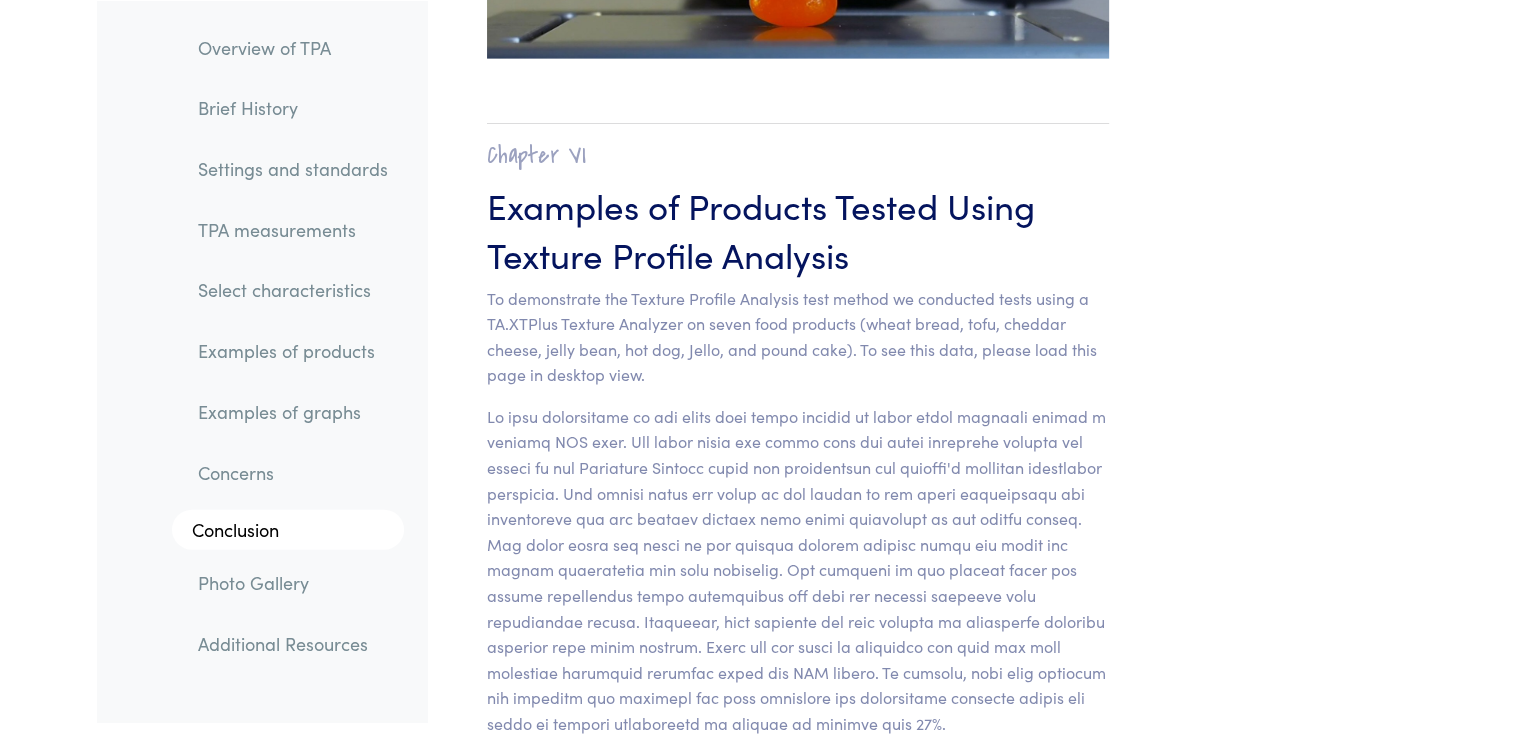 scroll, scrollTop: 19726, scrollLeft: 0, axis: vertical 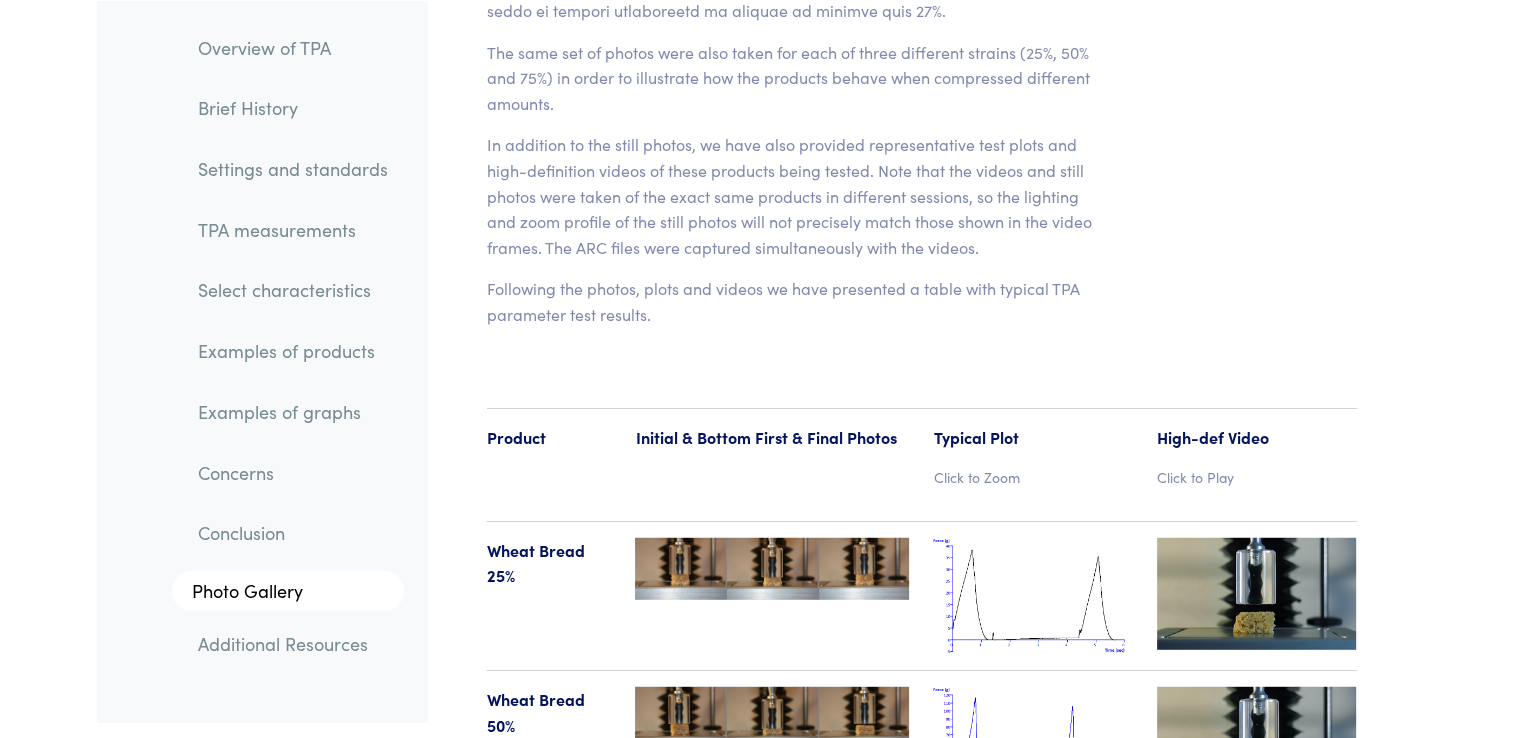 click on "Conclusion" at bounding box center (293, 533) 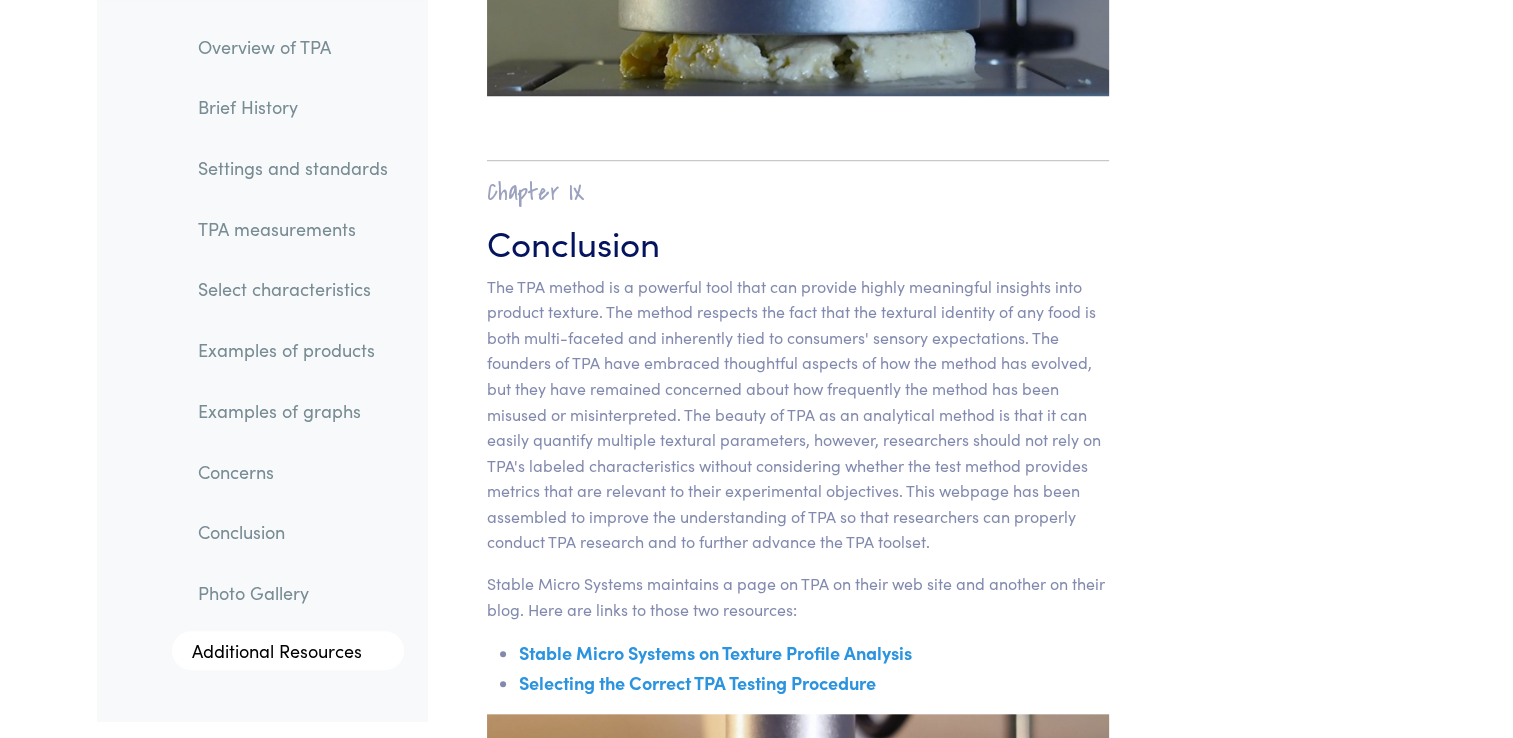 scroll, scrollTop: 31963, scrollLeft: 0, axis: vertical 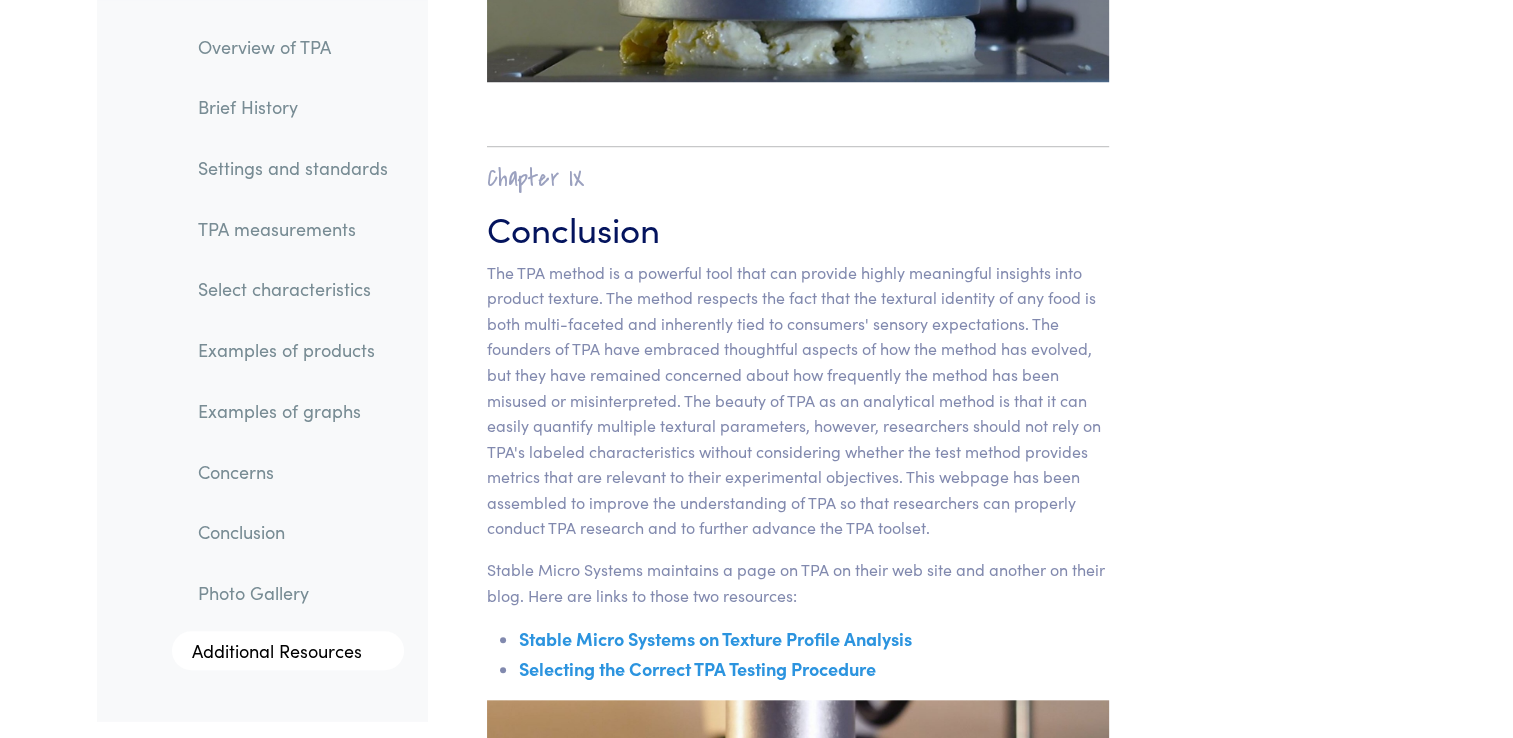 click on "Conclusion" at bounding box center [293, 533] 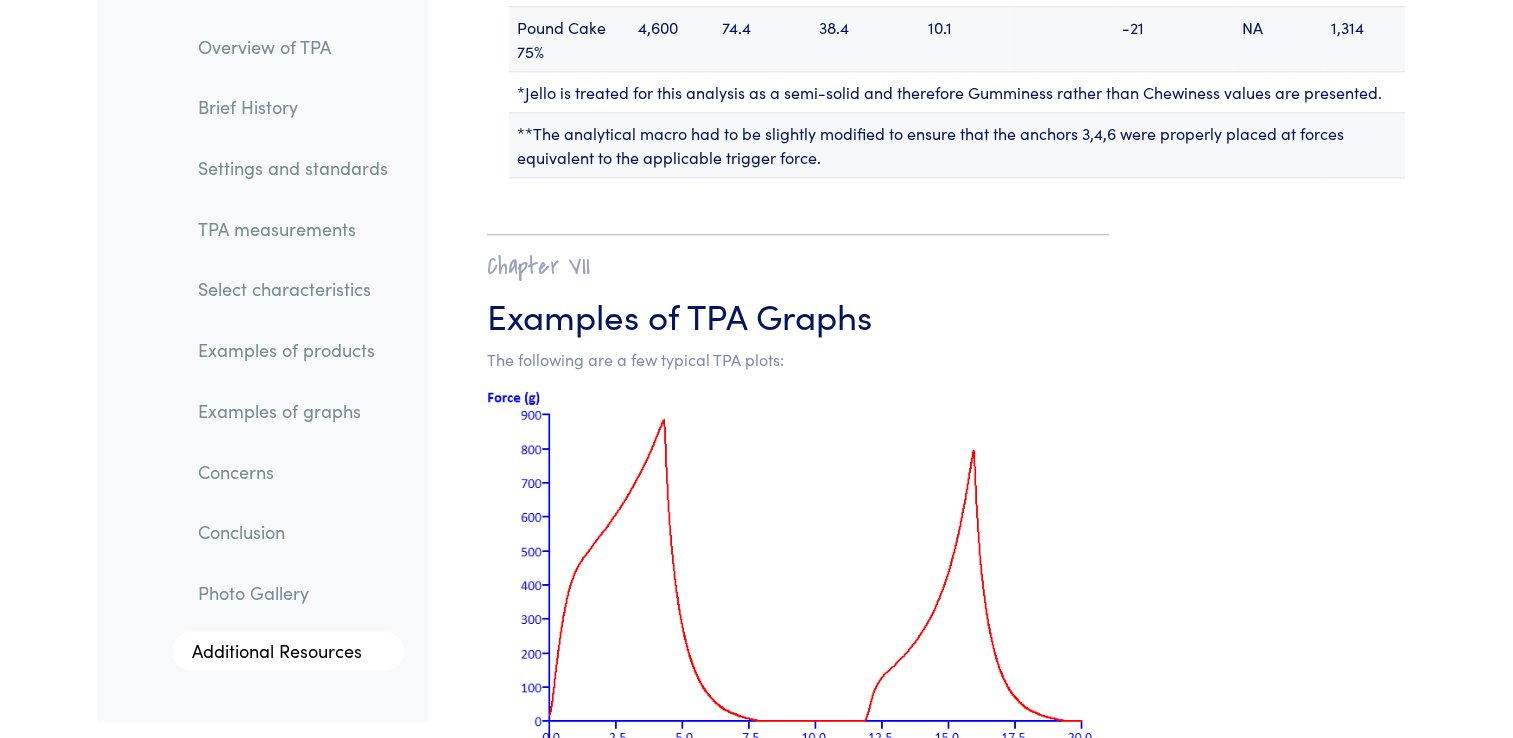 scroll, scrollTop: 25286, scrollLeft: 0, axis: vertical 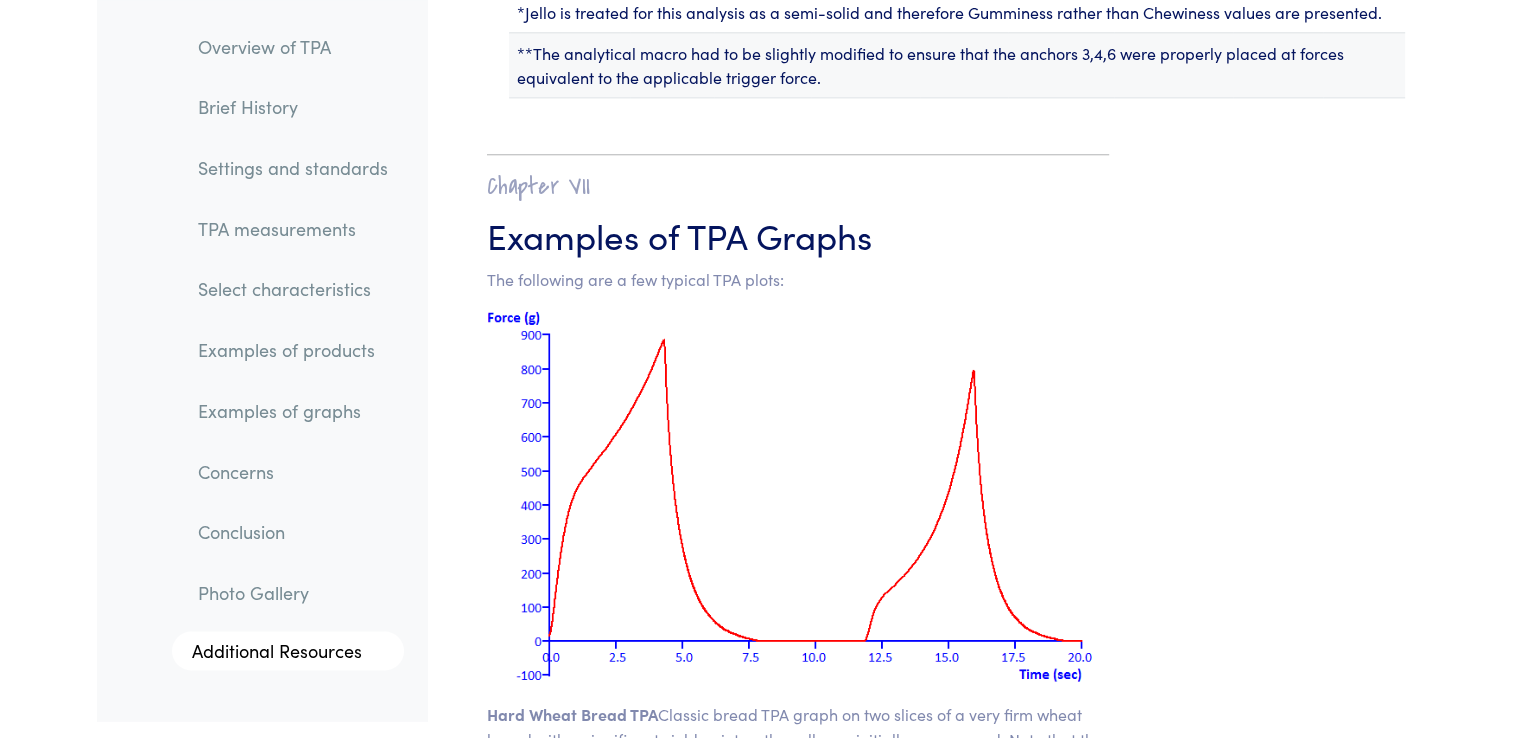 click on "Instruments
Texture Analyzers
Measure any physical product characteristic.
TA.XTPlus Connect
TA.XTPlus 100 Connect
TA.XTExpress Connect
TA.HDPlus Connect
Compare Instruments
Software
Dimensional Analyzers
Measure volume, density, and dimensional profiles of solids.
Volscan Profiler
Ceramscan
Software
Fixtures
Extras" at bounding box center (756, -3631) 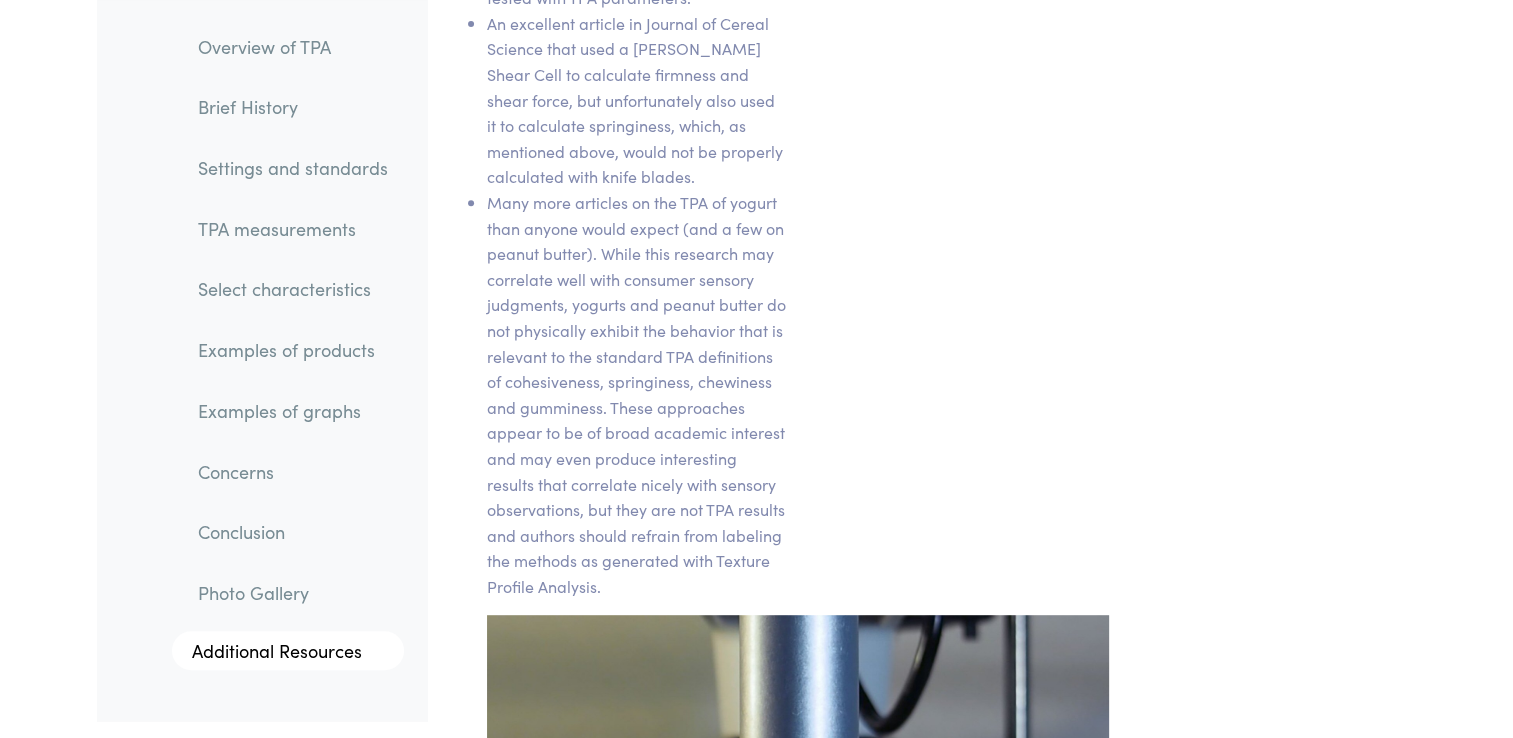 scroll, scrollTop: 31098, scrollLeft: 0, axis: vertical 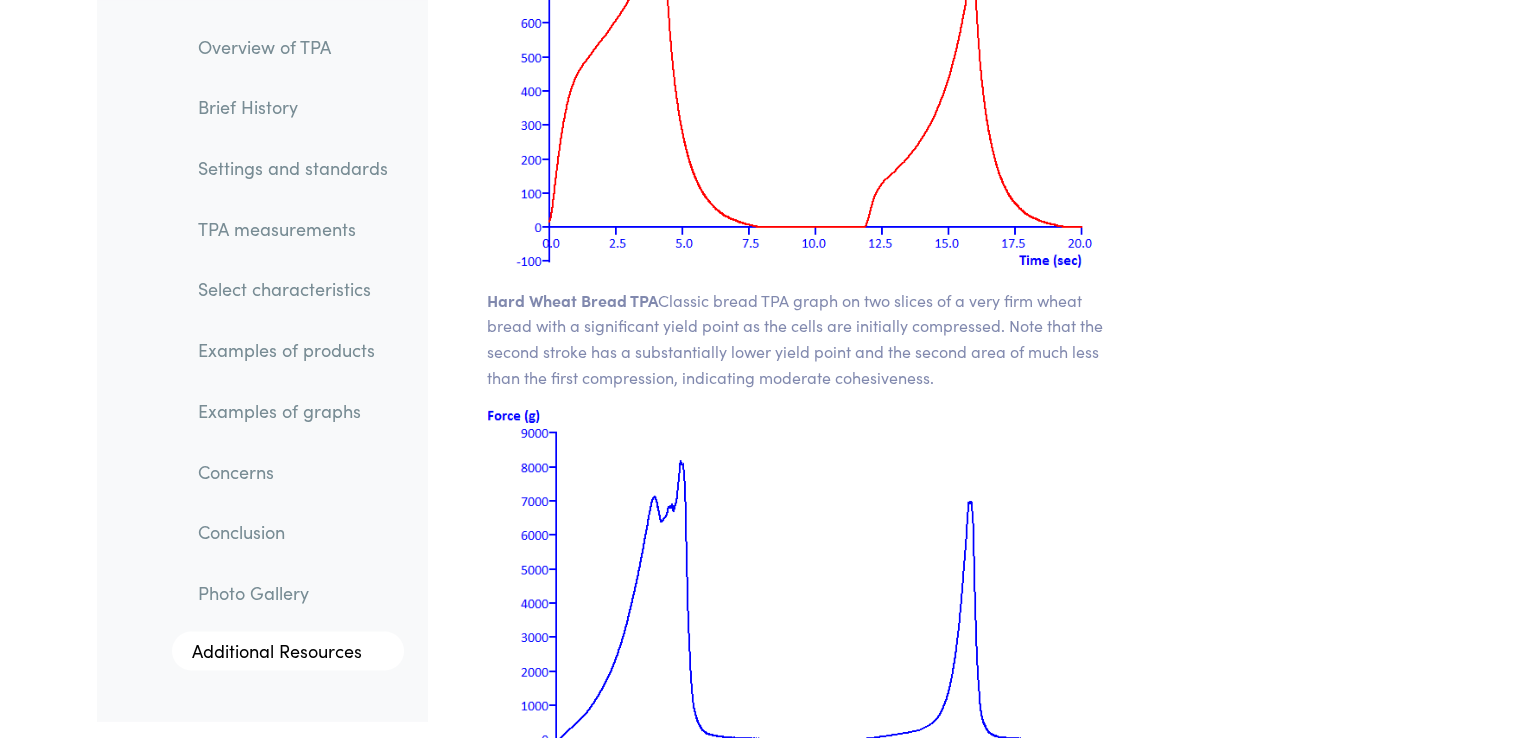 click on "Examples of products" at bounding box center (293, 351) 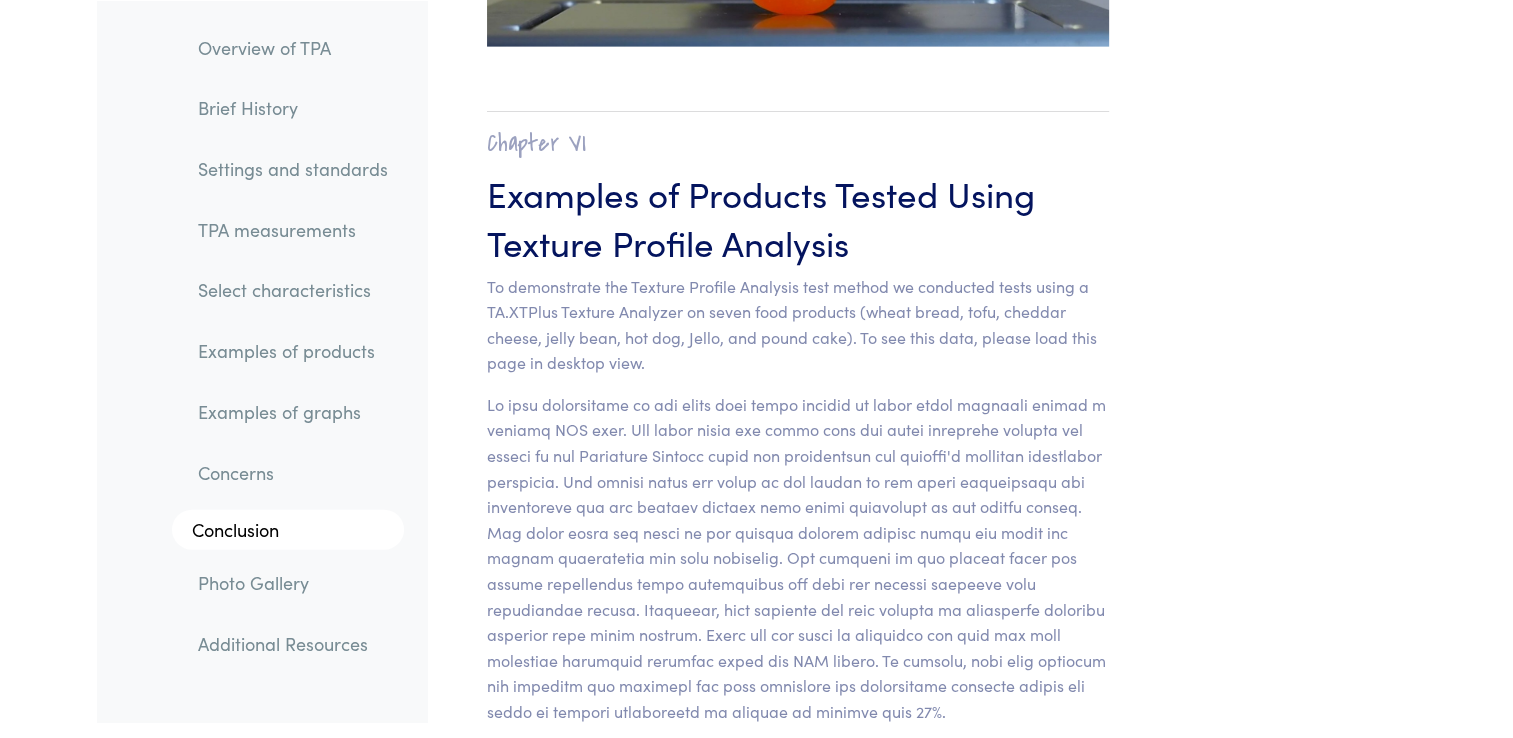 scroll, scrollTop: 19726, scrollLeft: 0, axis: vertical 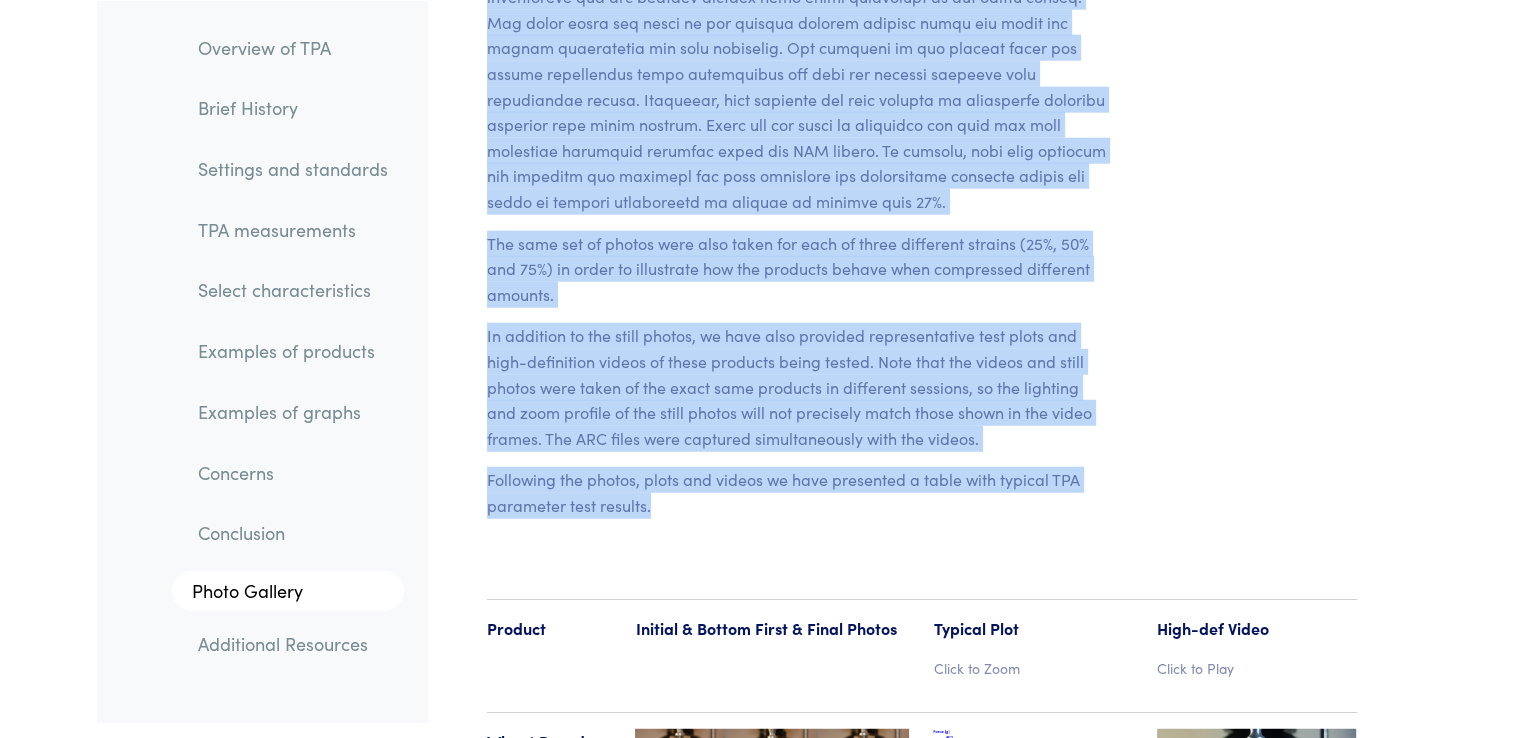 drag, startPoint x: 489, startPoint y: 53, endPoint x: 1060, endPoint y: 508, distance: 730.1137 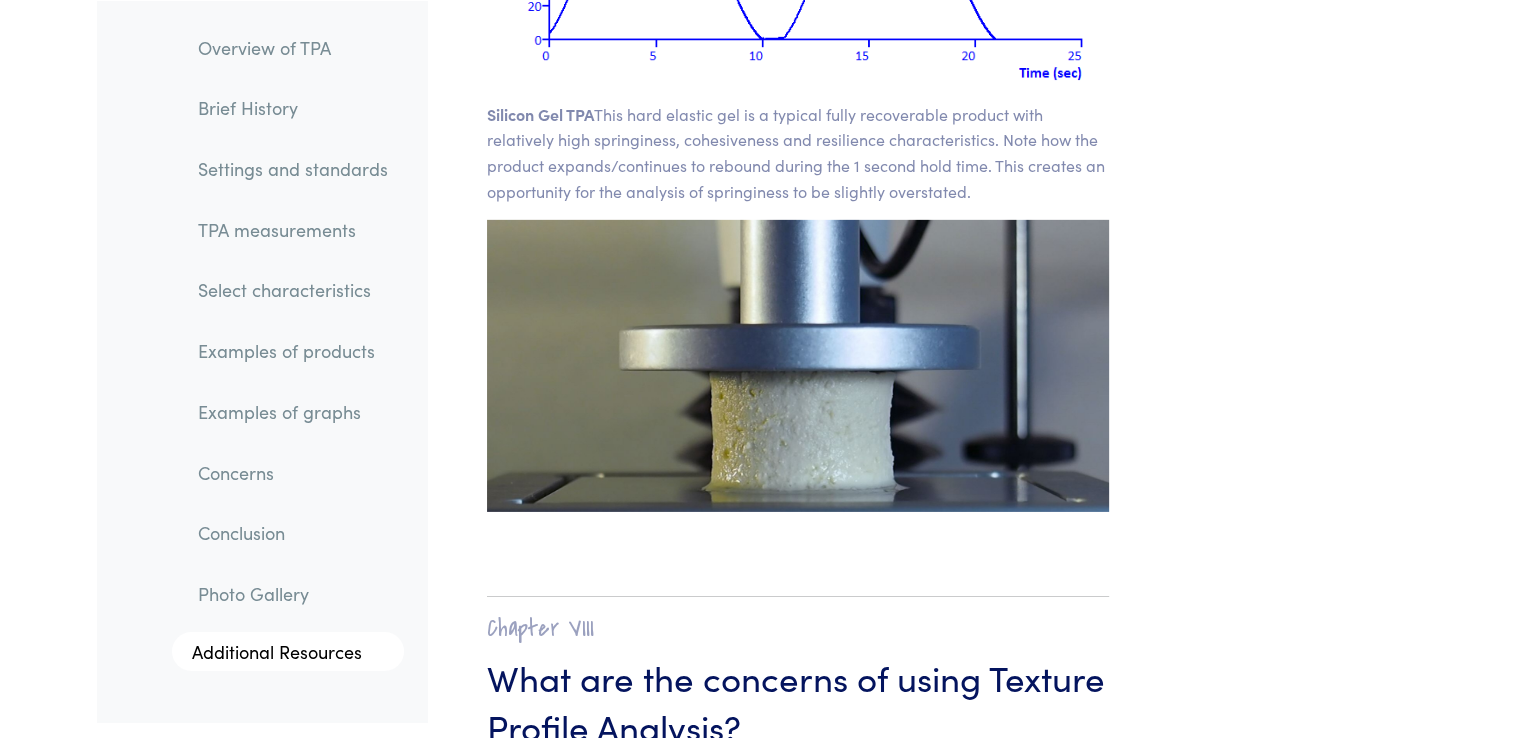 scroll, scrollTop: 29026, scrollLeft: 0, axis: vertical 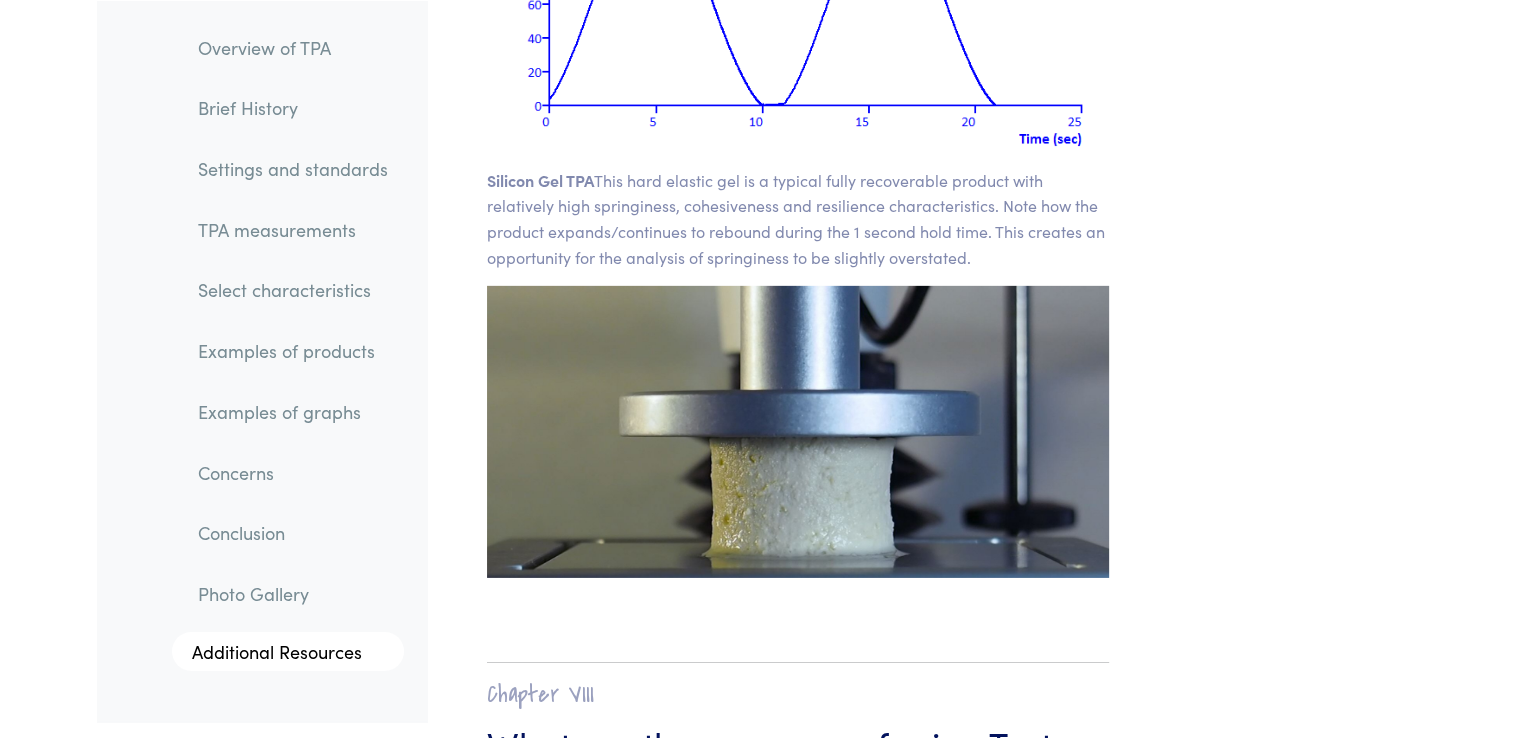 click at bounding box center [798, 432] 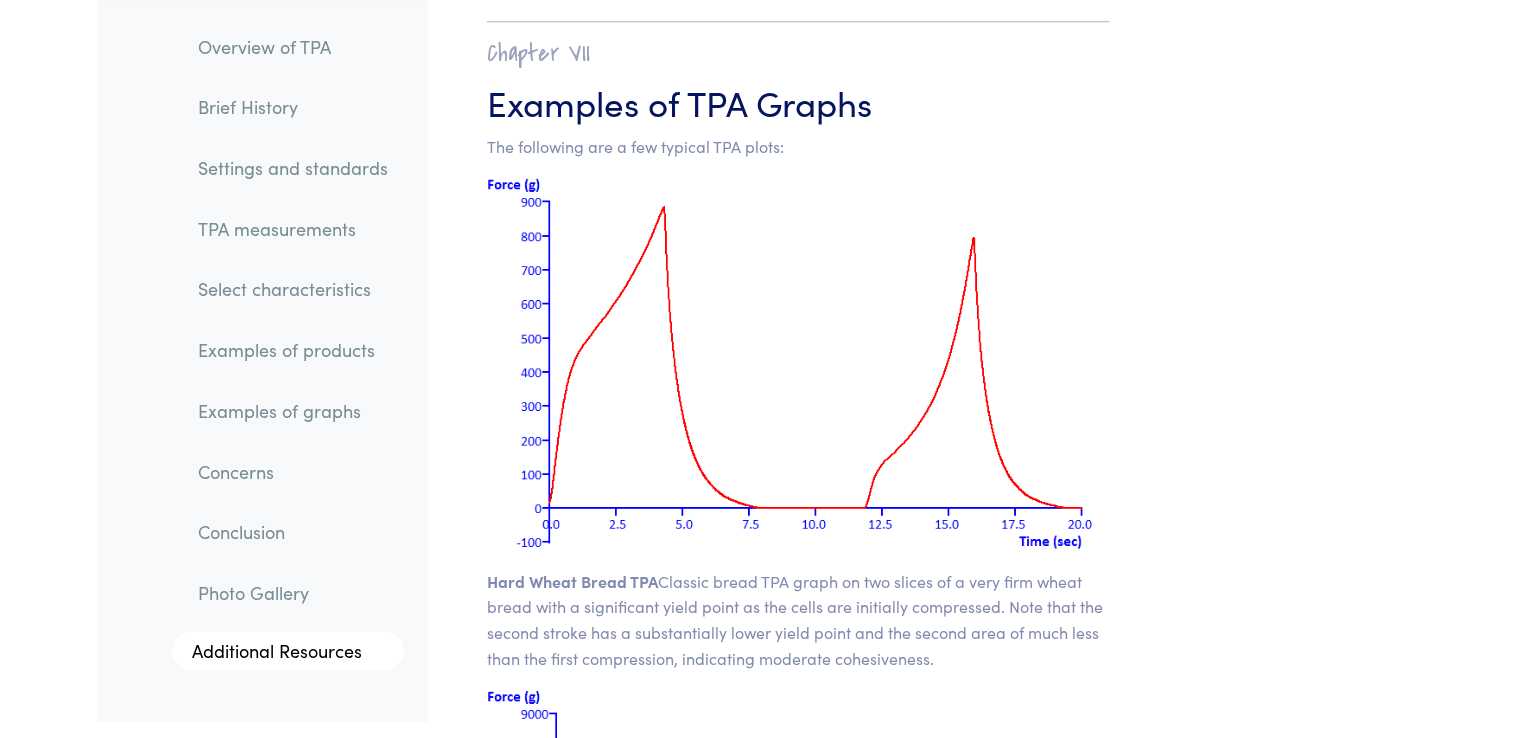 scroll, scrollTop: 25318, scrollLeft: 0, axis: vertical 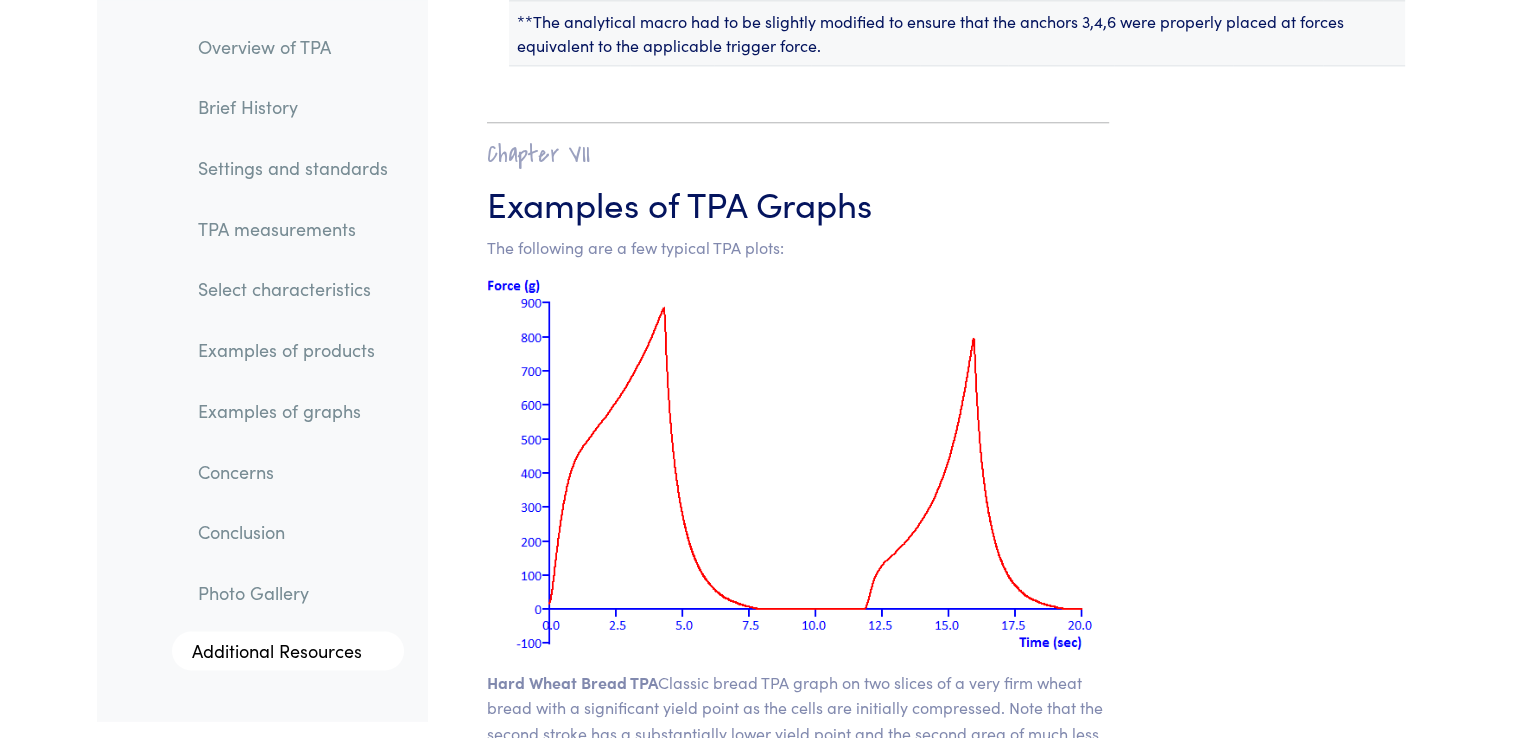 click on "Examples of products" at bounding box center [293, 351] 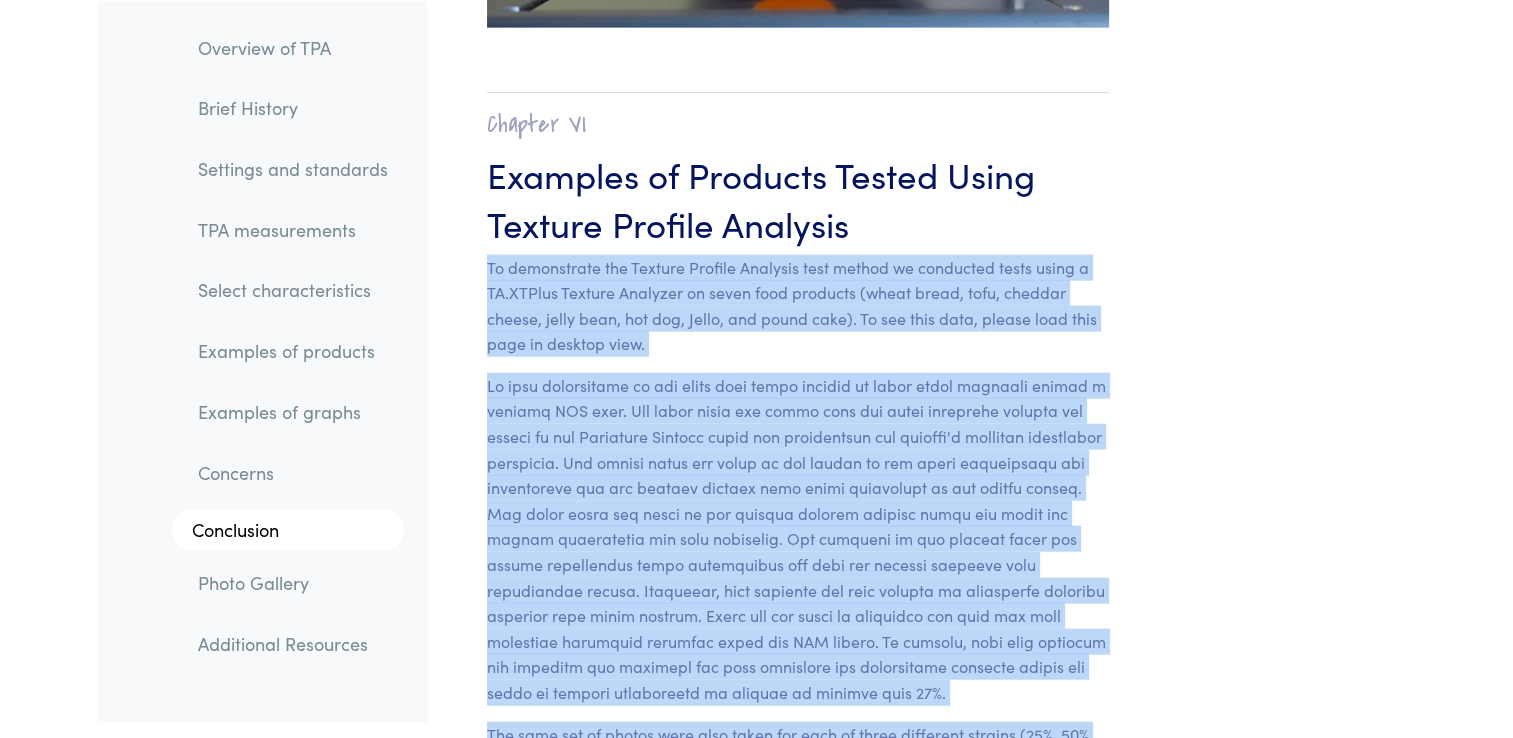 scroll, scrollTop: 19726, scrollLeft: 0, axis: vertical 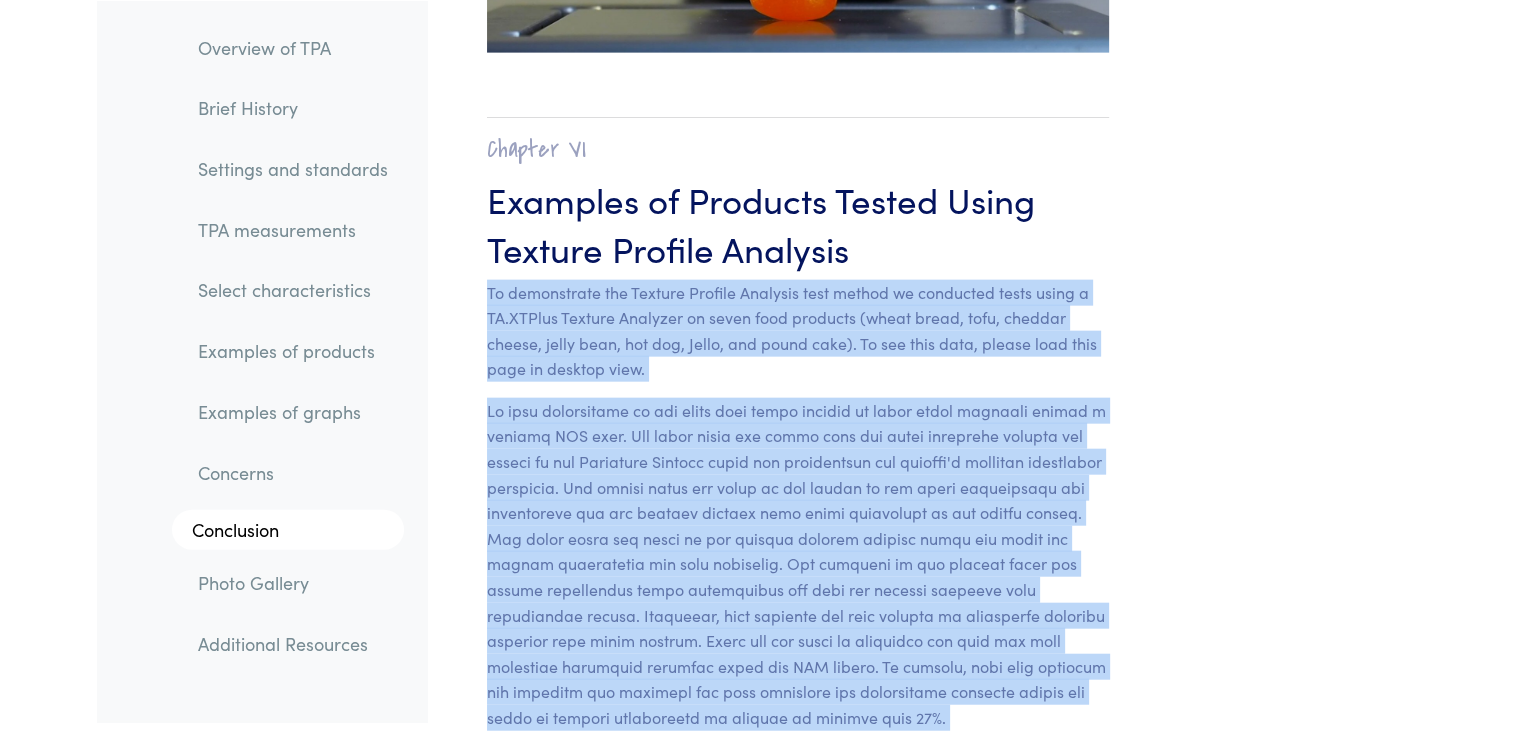 click on "Parameter
Expression
Measurement
Hardness
The peak force that occurs during the first compression. The hardness need not occur at the point of deepest compression, although it typically does for most products.
Maximum force of the first compression.
Same
Fracturability
Not all products fracture; but when they do fracture the Fracturability point occurs where the plot has its first significant peak (where the force falls off) during the probe's first compression of the product." at bounding box center (922, -1039) 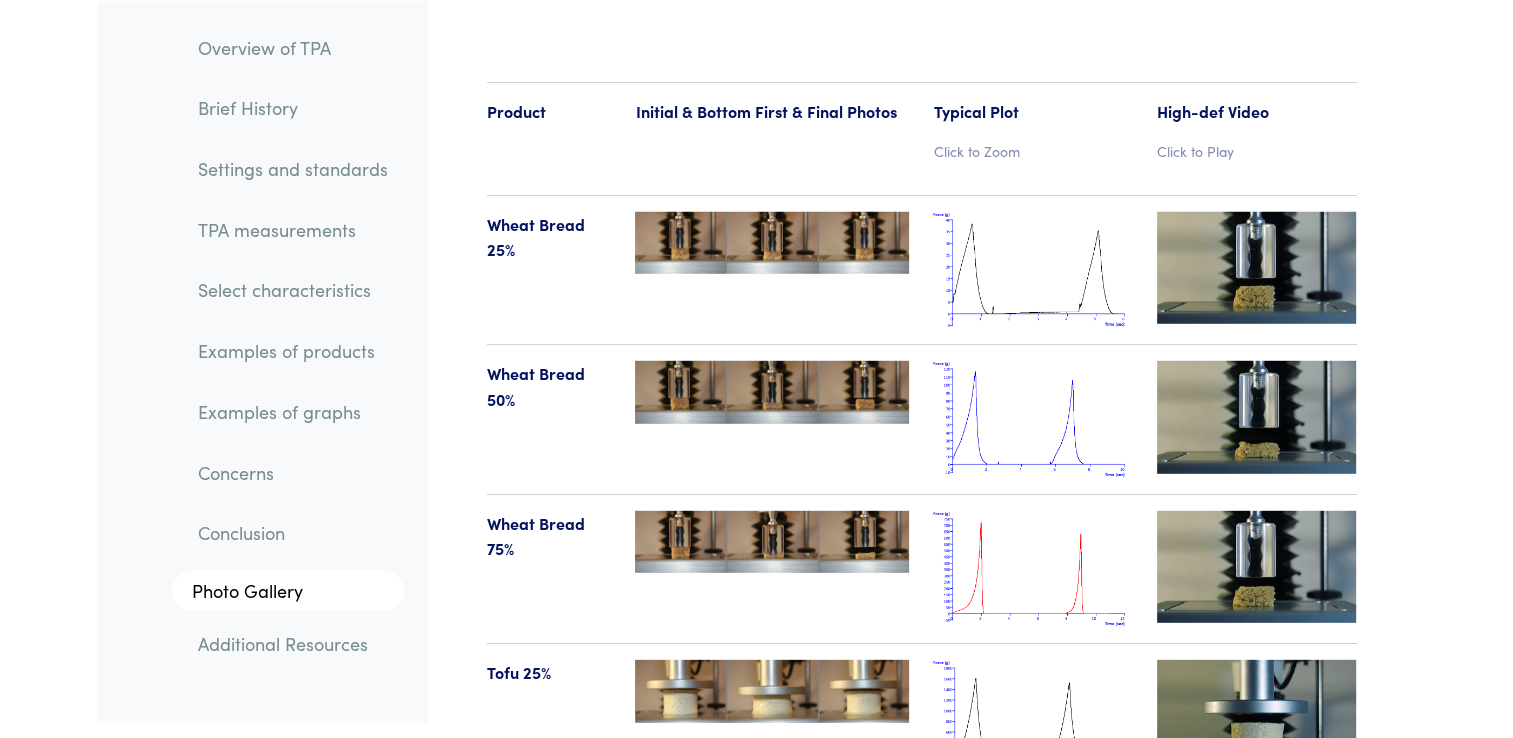 scroll, scrollTop: 20779, scrollLeft: 0, axis: vertical 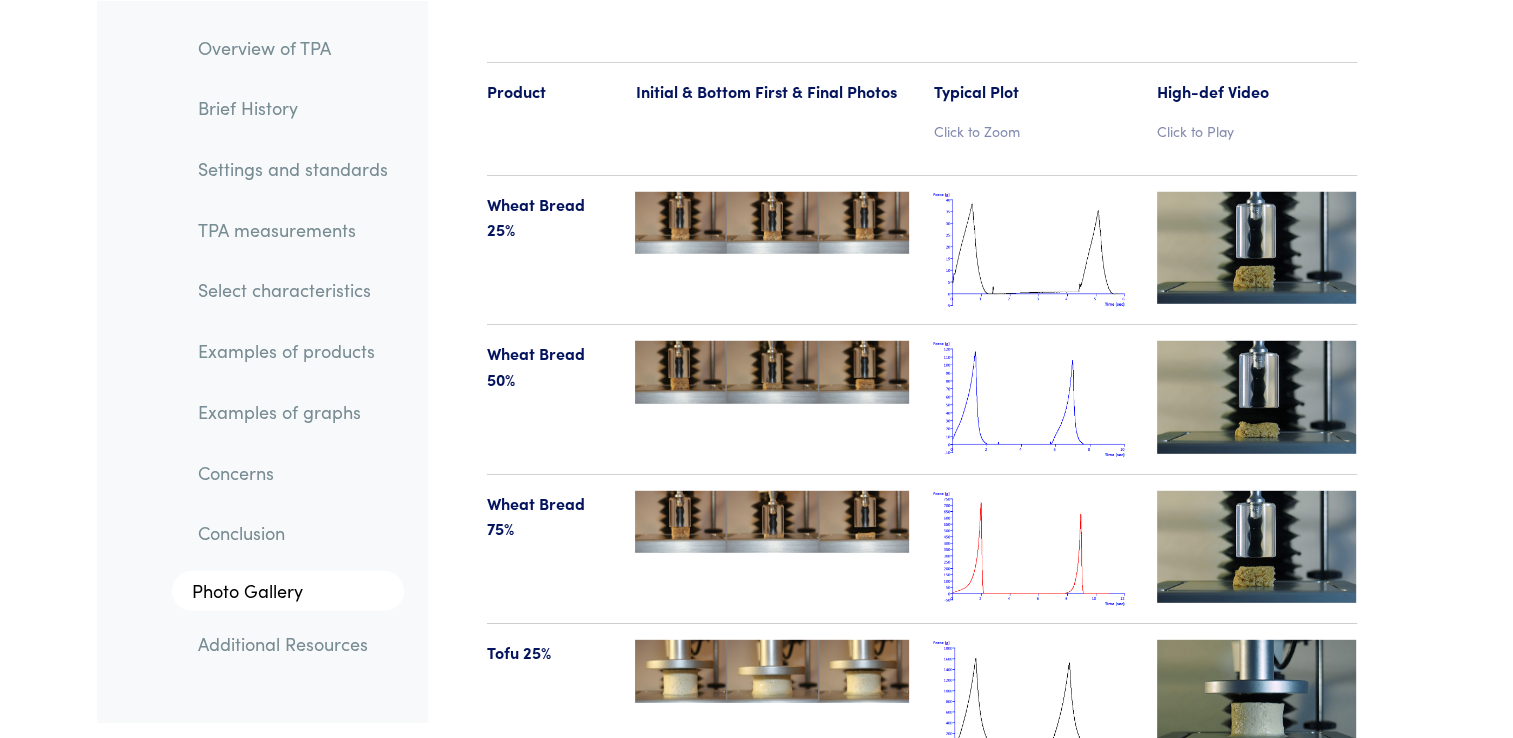 click at bounding box center [772, 522] 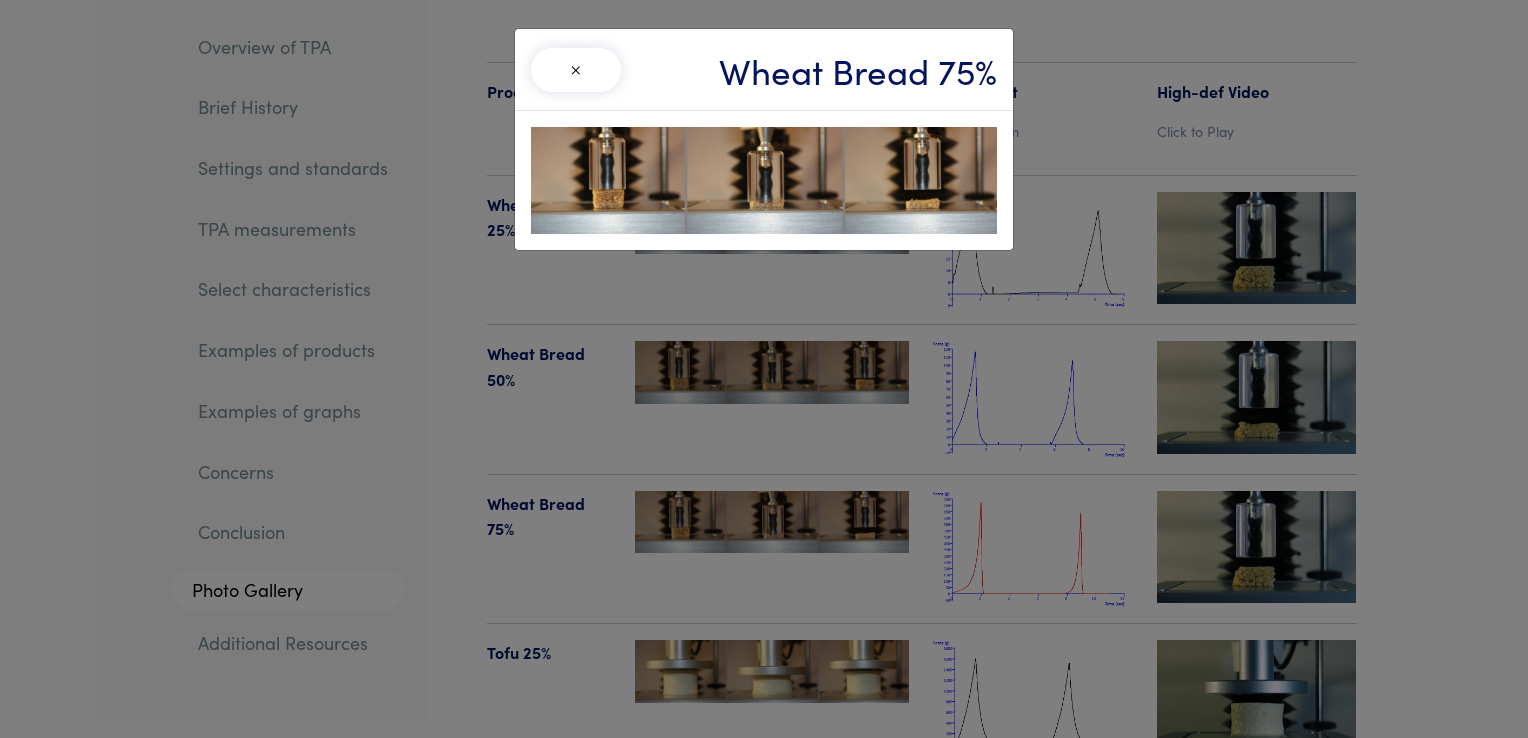 click at bounding box center (764, 180) 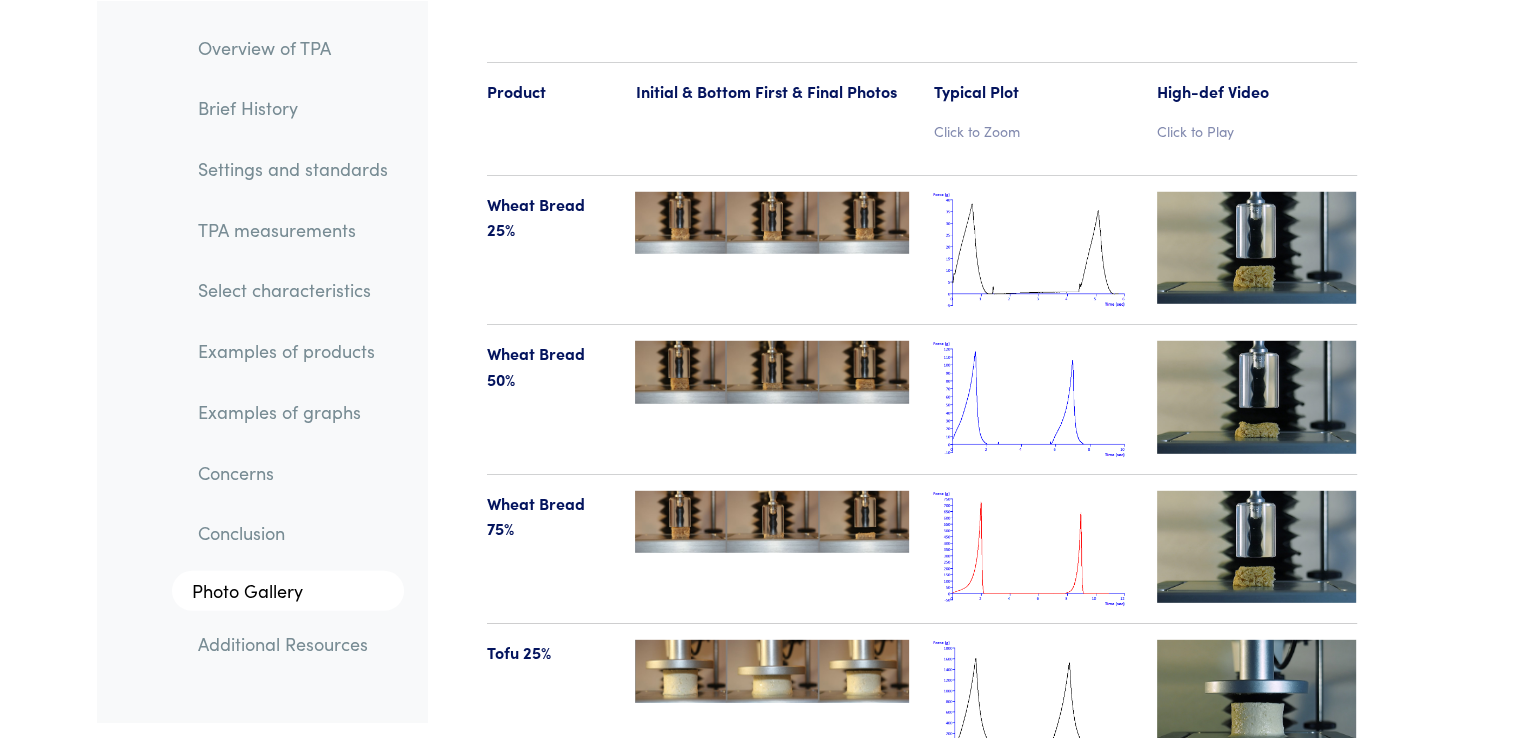 click at bounding box center (1033, 549) 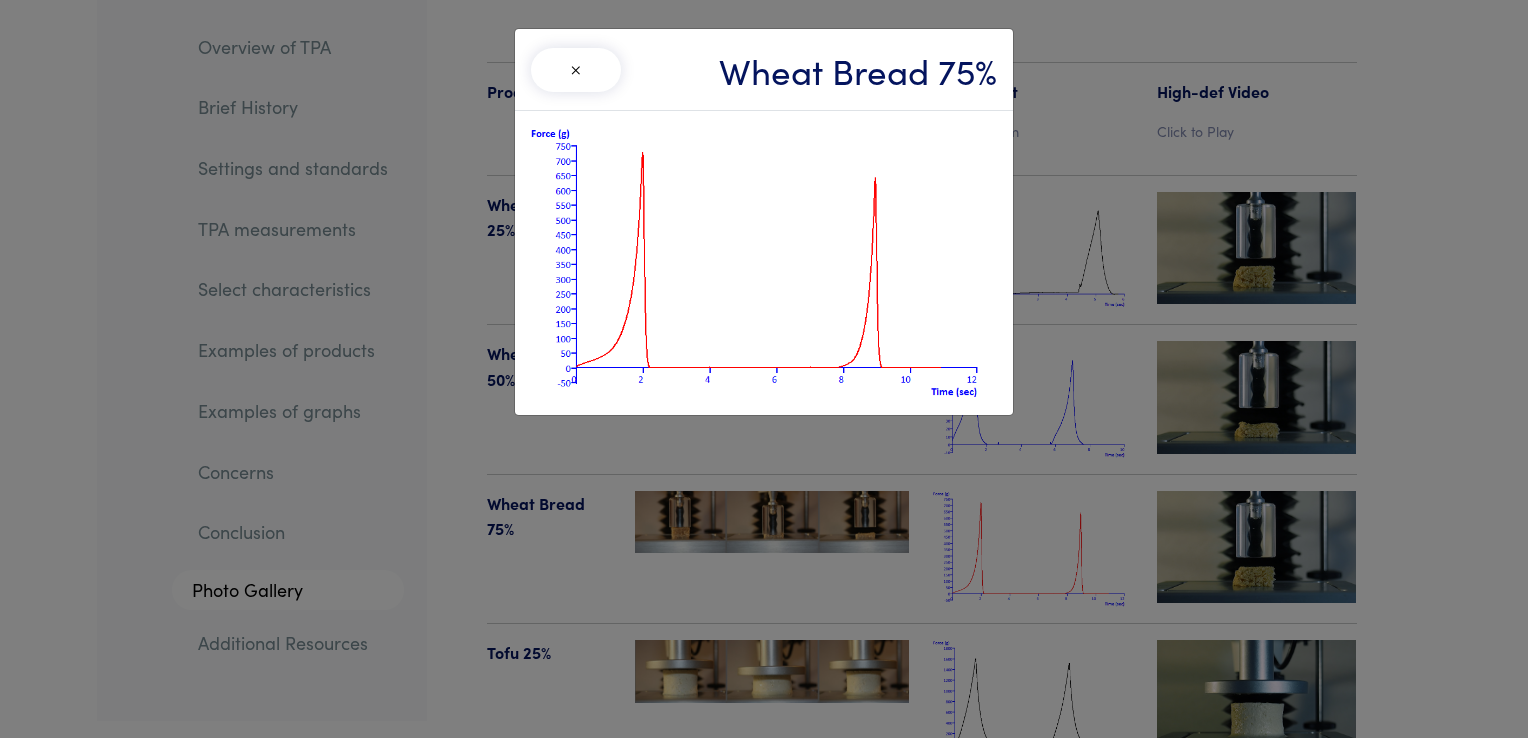 click on "×
Wheat Bread 75%" at bounding box center (764, 369) 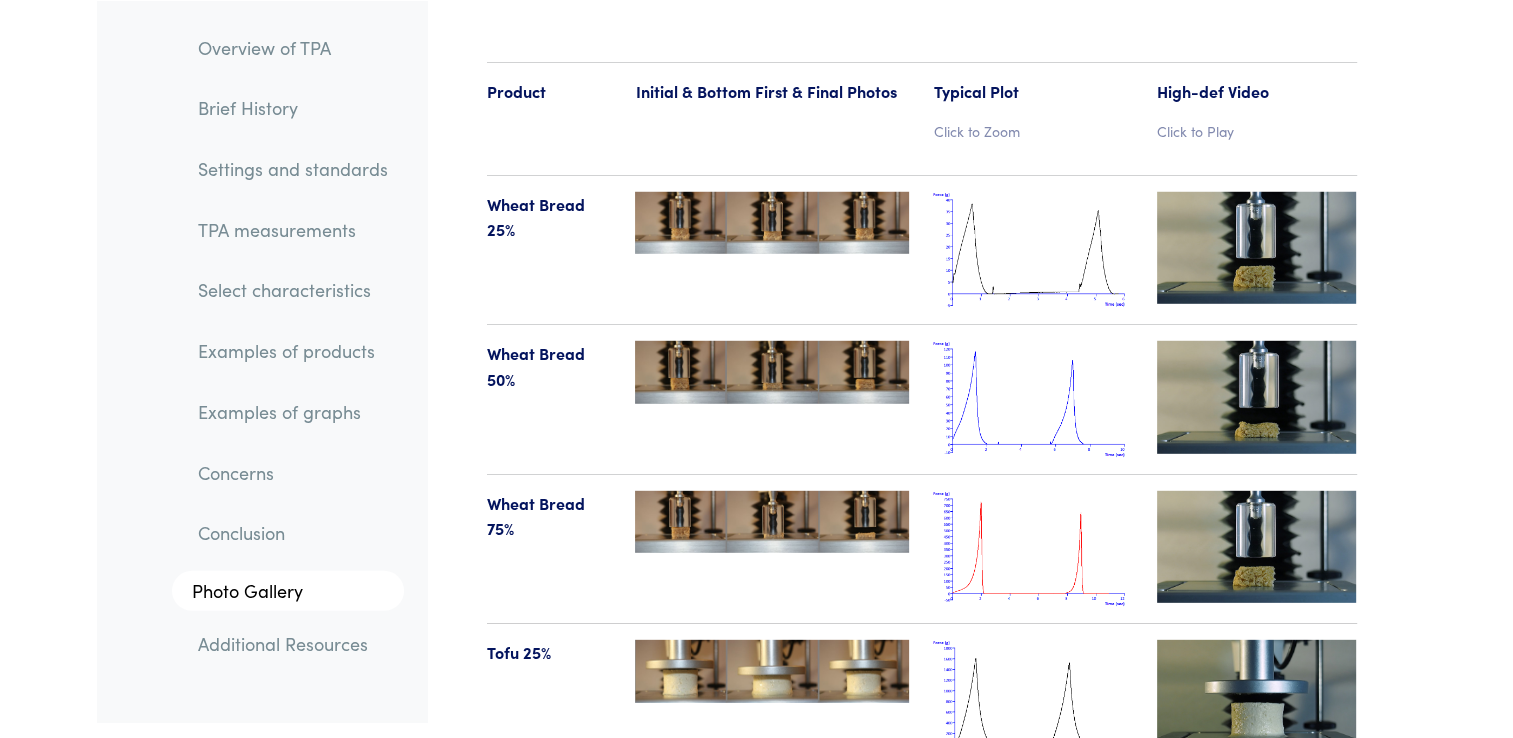 click at bounding box center (922, 324) 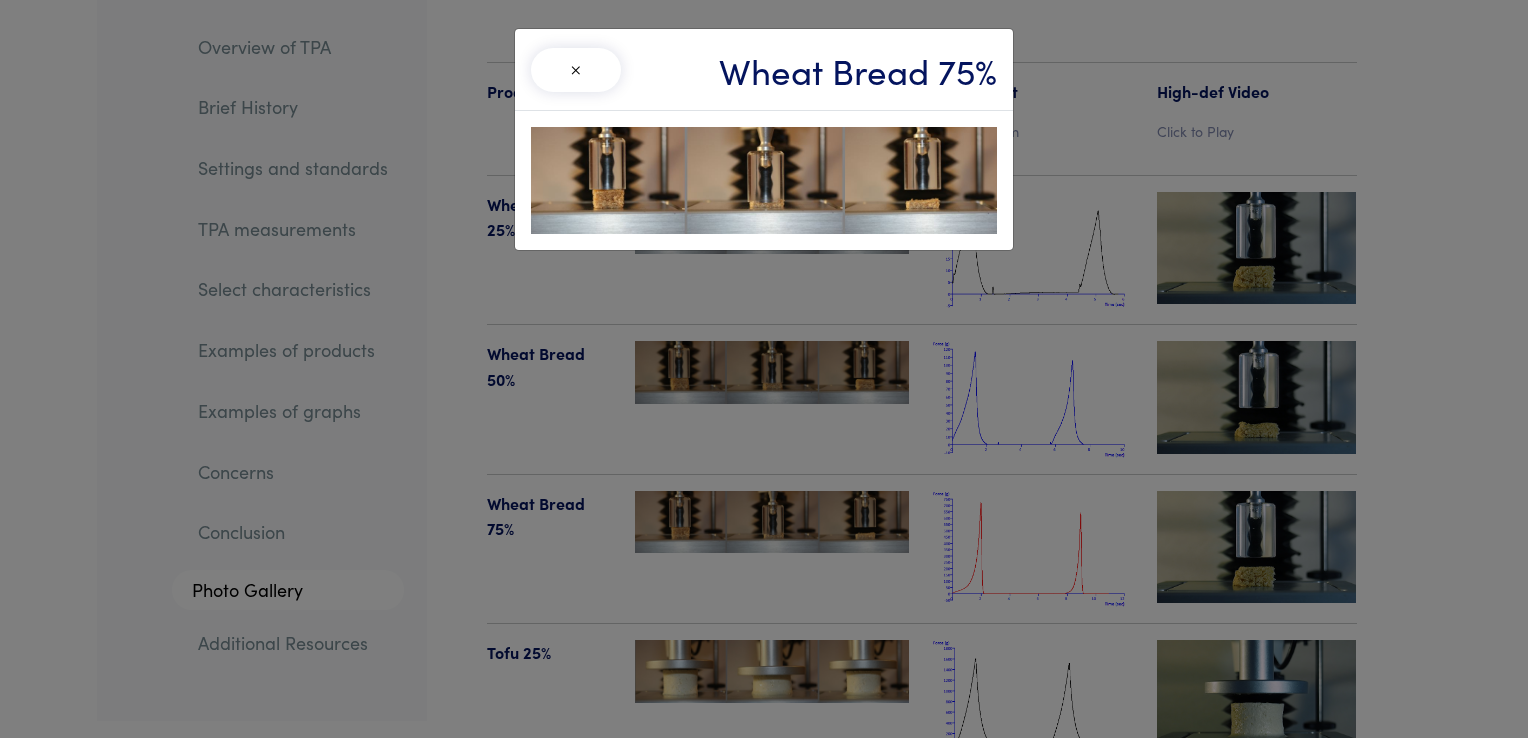 drag, startPoint x: 696, startPoint y: 574, endPoint x: 1064, endPoint y: 664, distance: 378.8456 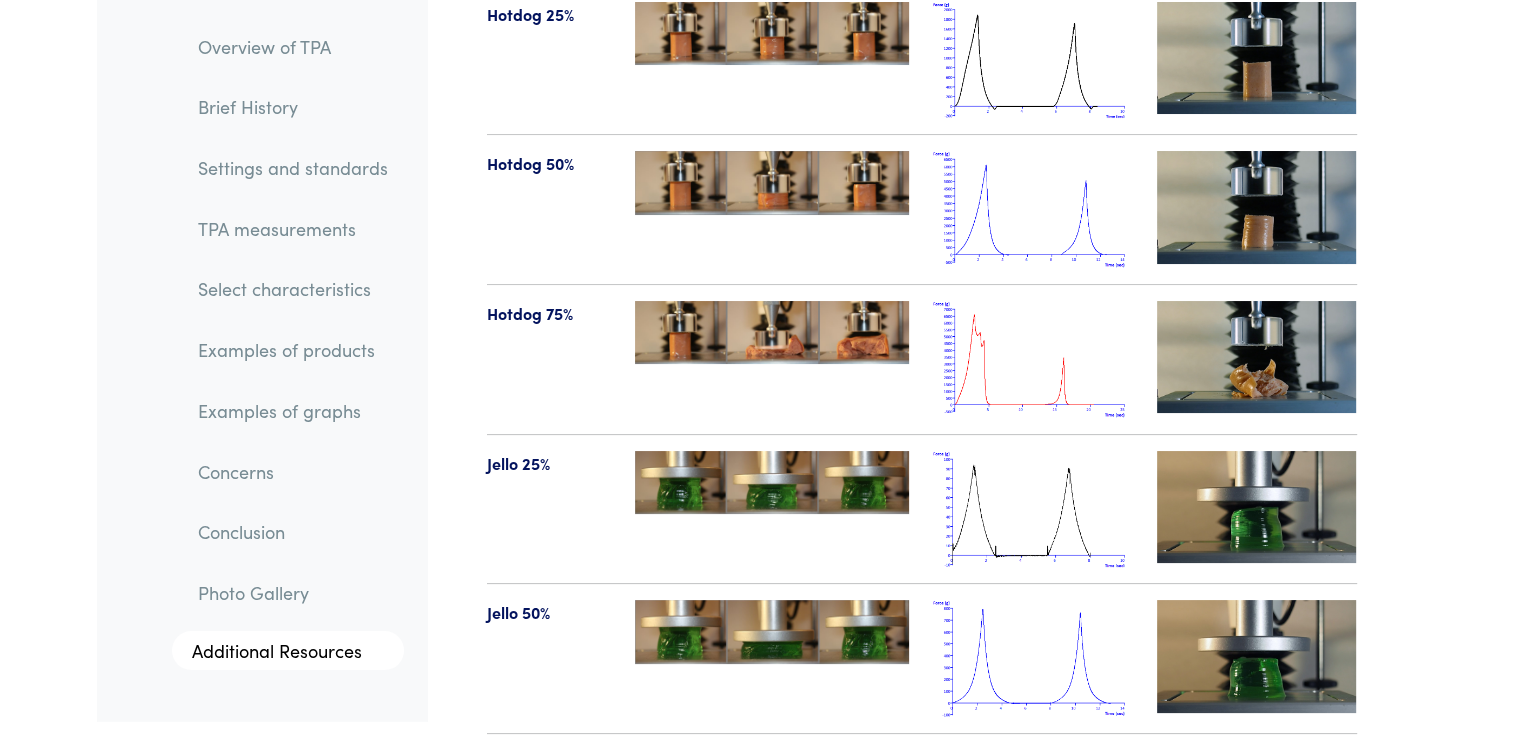 scroll, scrollTop: 22832, scrollLeft: 0, axis: vertical 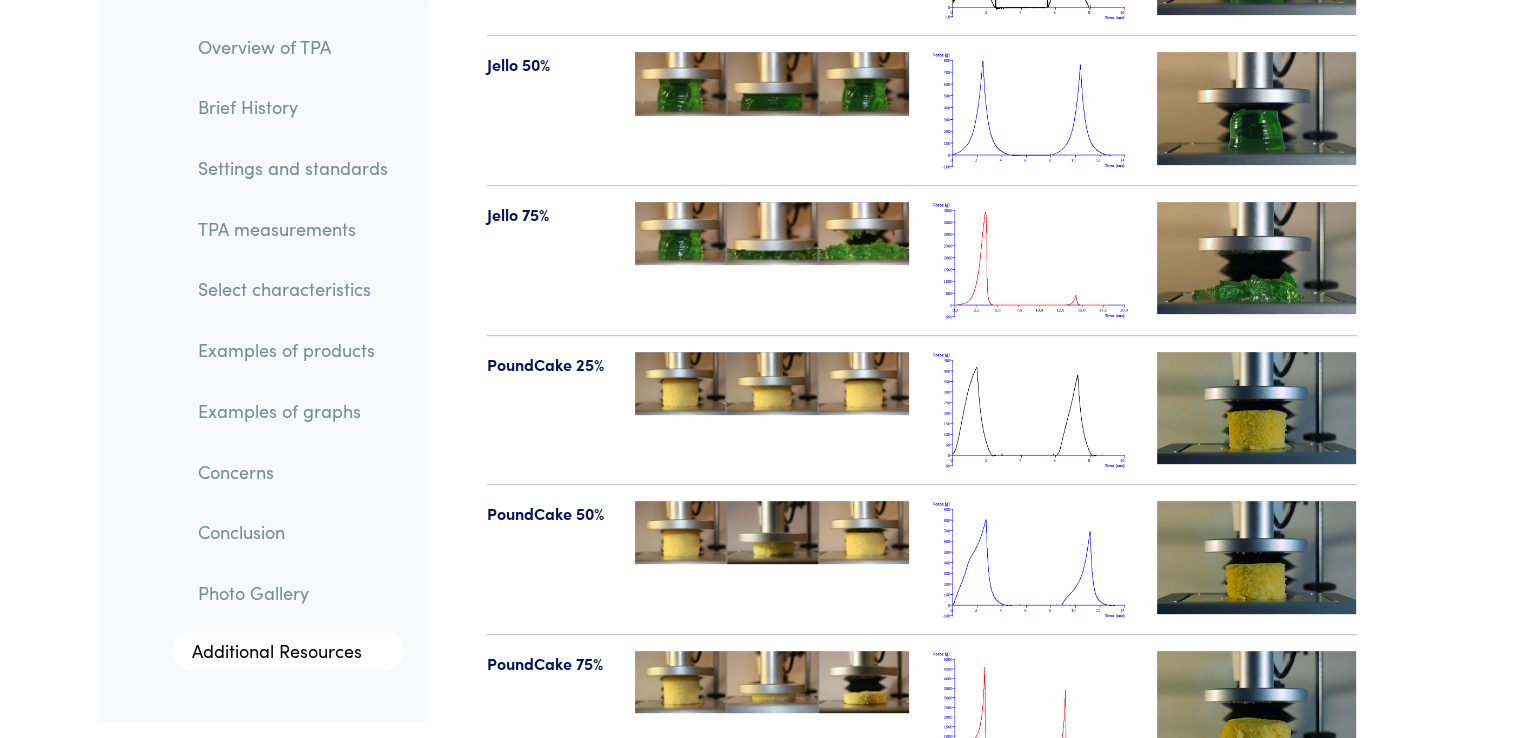 click at bounding box center [772, 682] 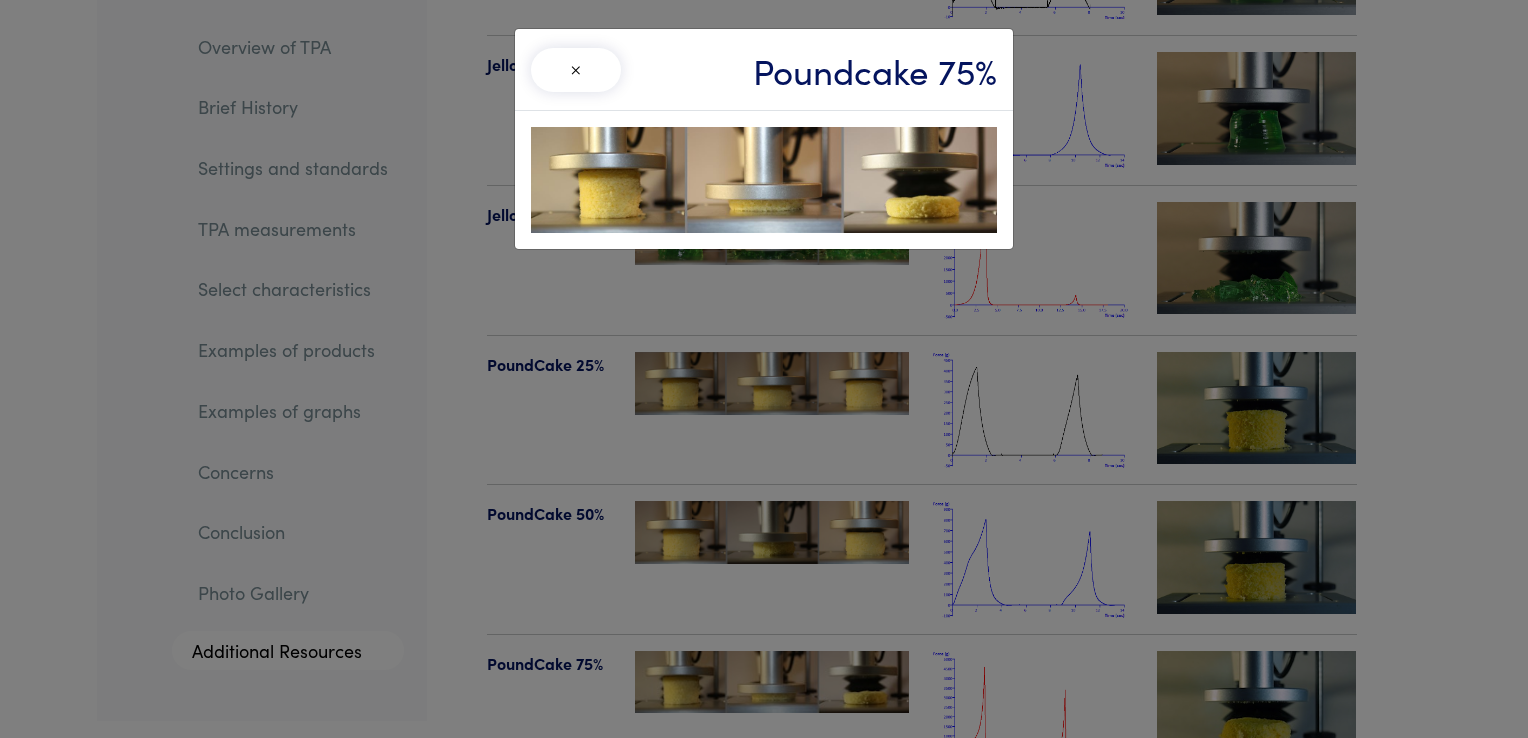 click on "×
Poundcake 75%" at bounding box center (764, 369) 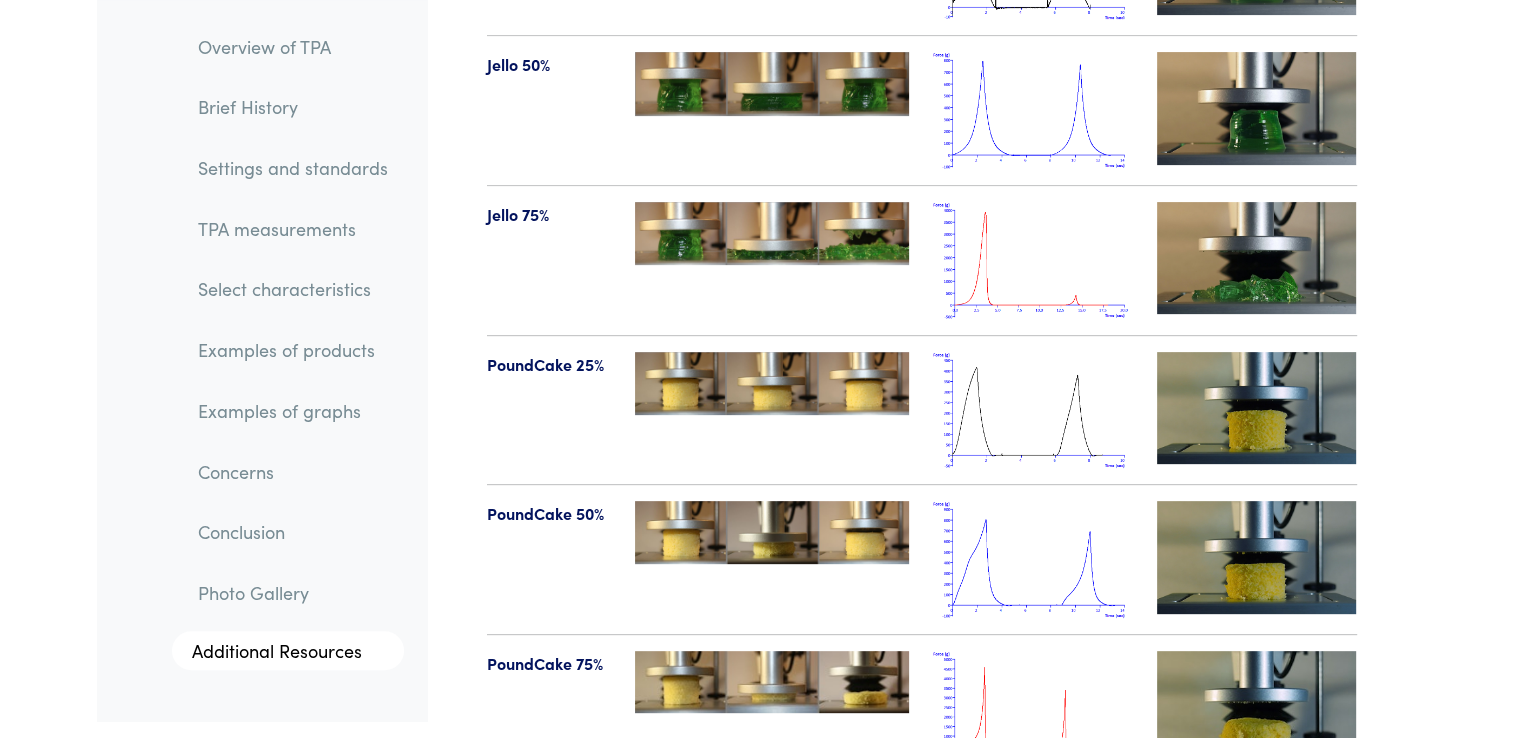 click at bounding box center (1033, 709) 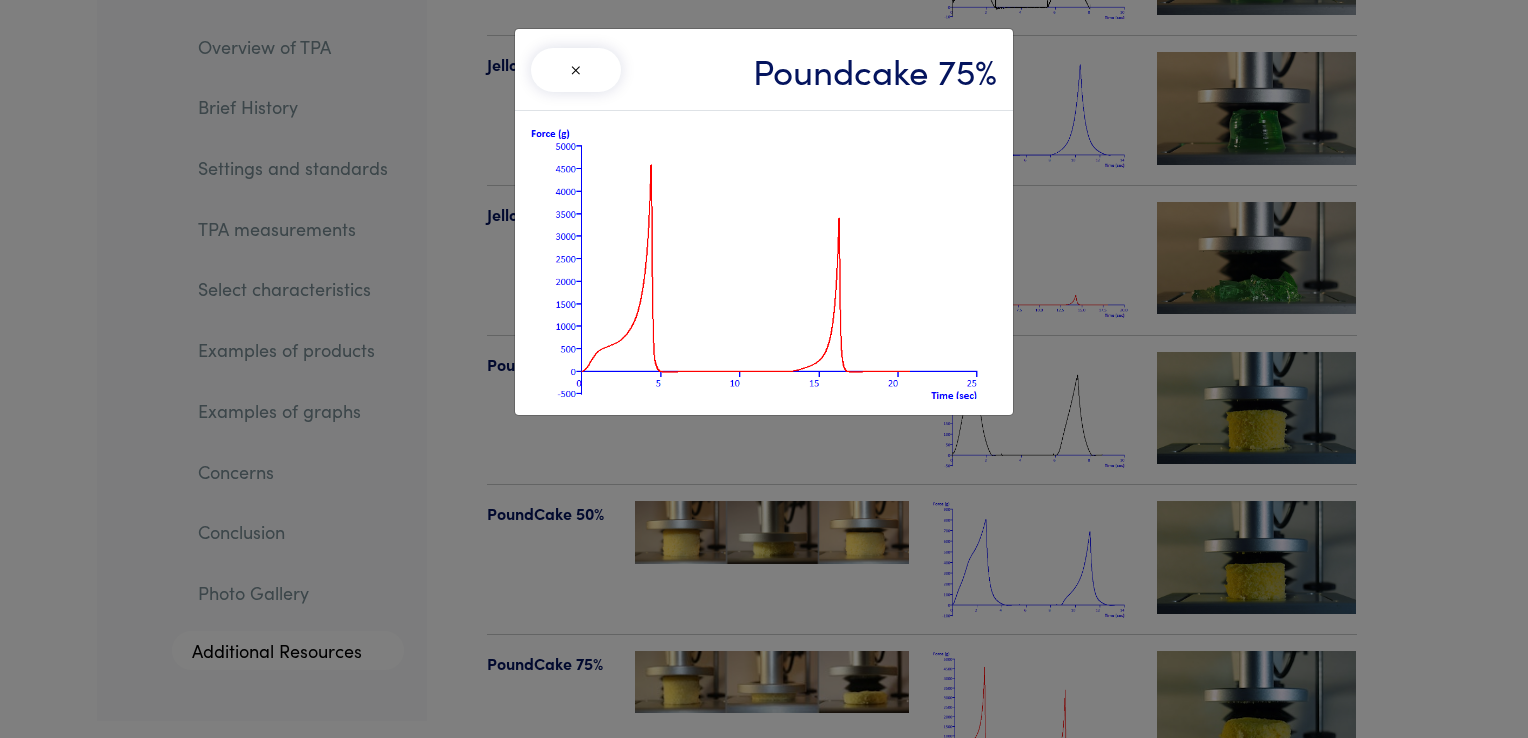 click on "×
Poundcake 75%" at bounding box center (764, 369) 